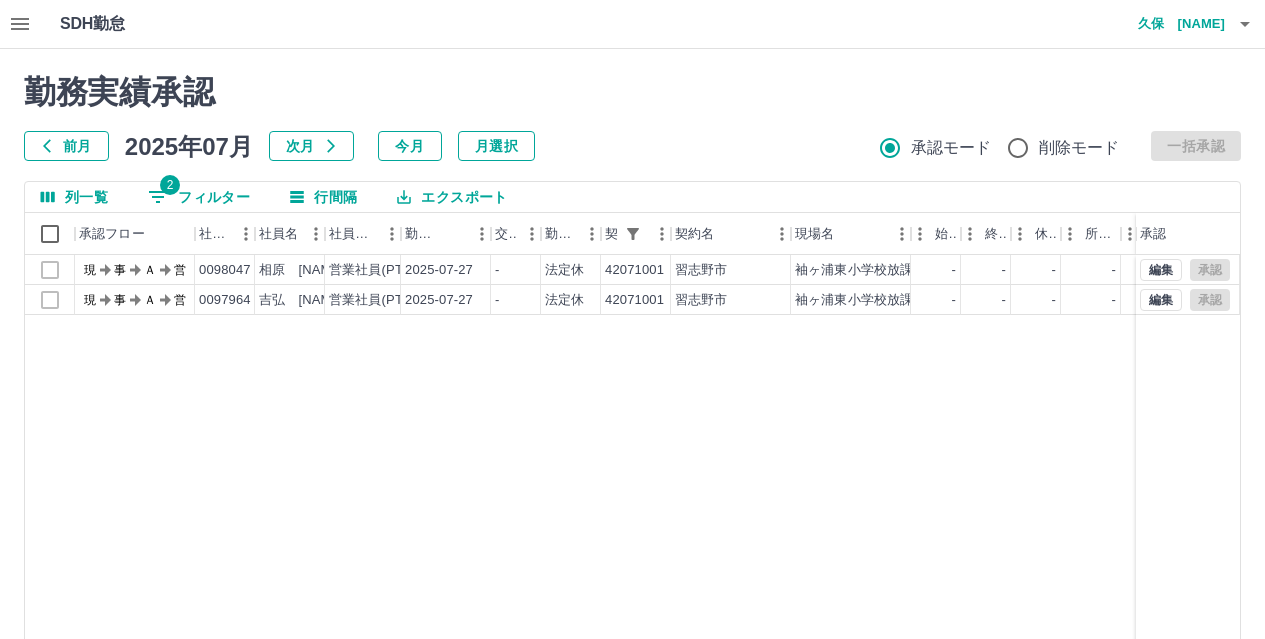 scroll, scrollTop: 0, scrollLeft: 0, axis: both 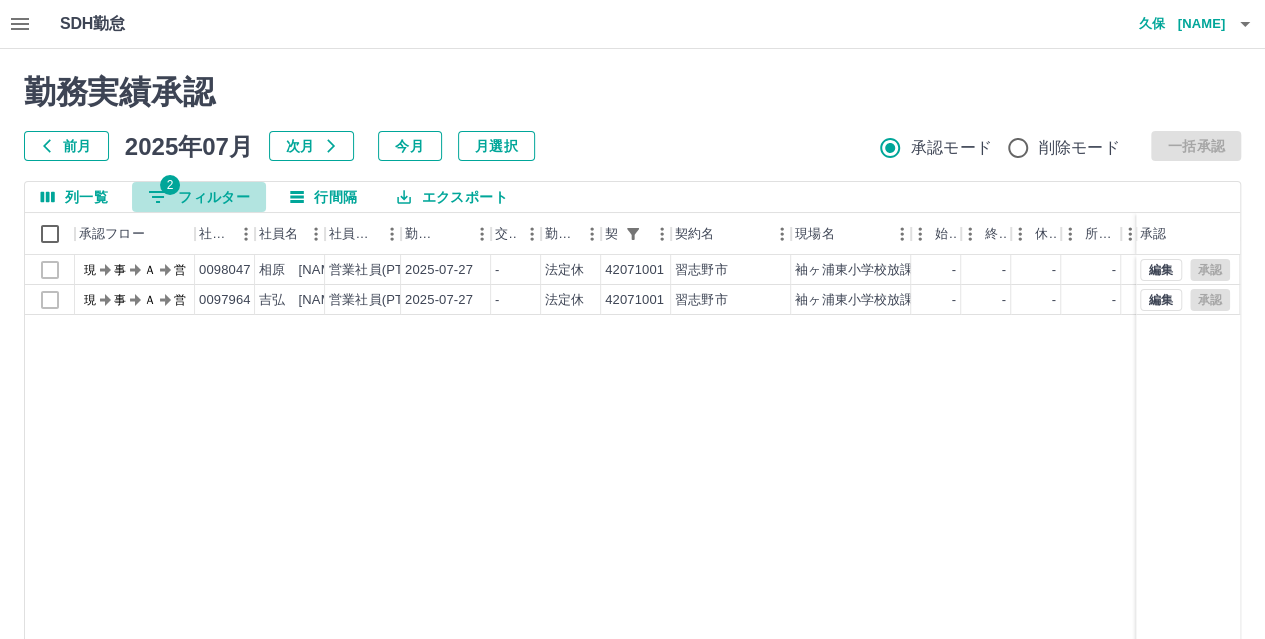 click on "2 フィルター" at bounding box center [199, 197] 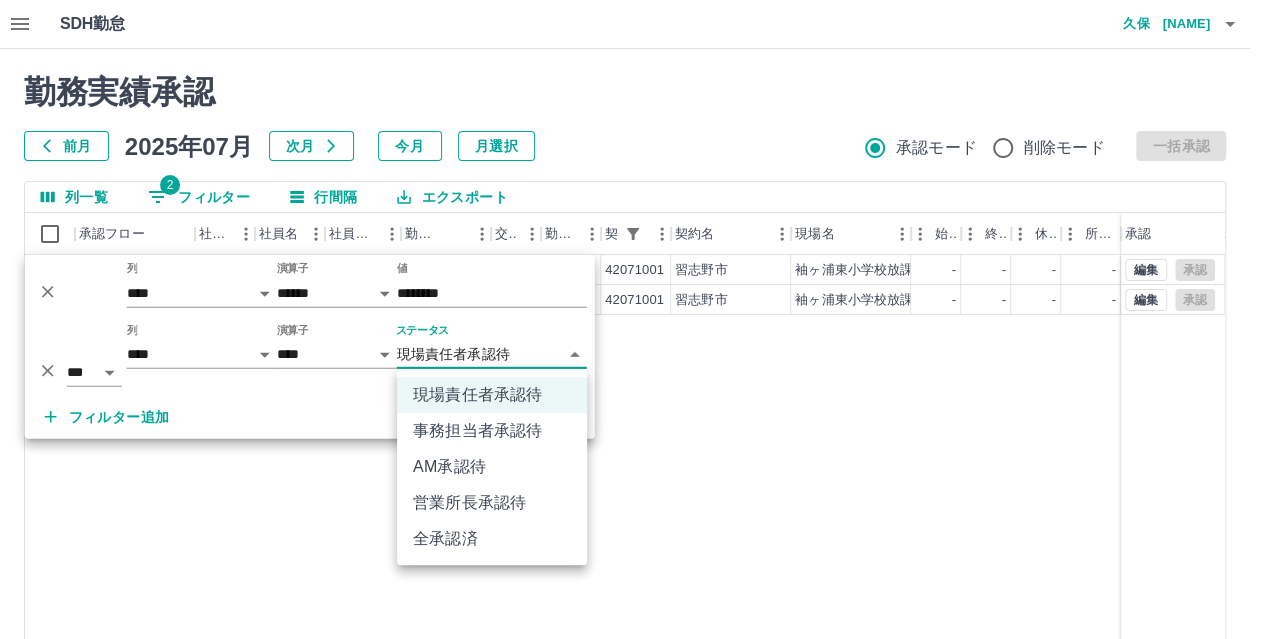 click on "SDH勤怠 久保　[NAME] 勤務実績承認 前月 2025年07月 次月 今月 月選択 承認モード 削除モード 一括承認 列一覧 2 フィルター 行間隔 エクスポート 承認フロー 社員番号 社員名 社員区分 勤務日 交通費 勤務区分 契約コード 契約名 現場名 始業 終業 休憩 所定開始 所定終業 所定休憩 拘束 勤務 遅刻等 承認 現 事 Ａ 営 0098047 相原　[NAME] 営業社員(PT契約) 2025-07-27  -  法定休 42071001 [CITY] 袖ヶ浦東小学校放課後児童会 - - - - - - 00:00 00:00 00:00 現 事 Ａ 営 0097964 吉弘　[NAME] 営業社員(PT契約) 2025-07-27  -  法定休 42071001 [CITY] 袖ヶ浦東小学校放課後児童会 - - - - - - 00:00 00:00 00:00 編集 承認 編集 承認 ページあたりの行数: 20 ** 1～2 / 2 SDH勤怠 *** ** 列 **** *** **** *** *** **** ***** *** *** ** ** ** **** **** **** ** ** *** **** ***** 演算子 ****** ******* 値 ******** *** ** 列 **** *** **** *** *** ****" at bounding box center (632, 422) 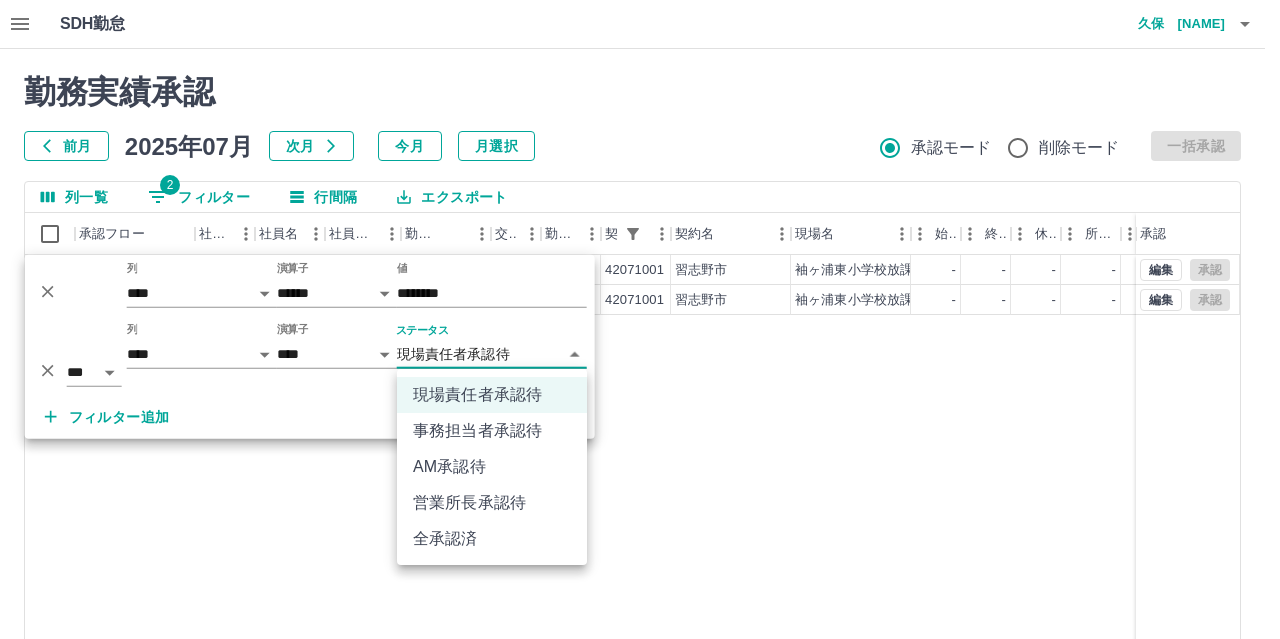 click on "現場責任者承認待" at bounding box center [492, 395] 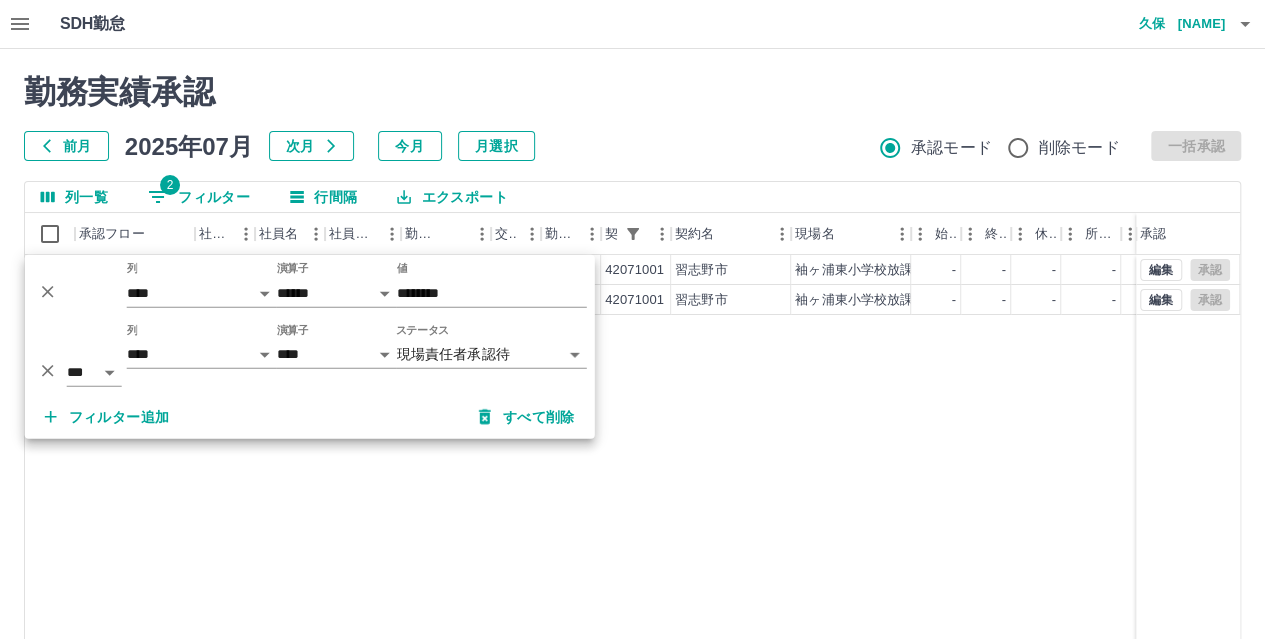click on "現 事 Ａ 営 0098047 相原　[NAME] 営業社員(PT契約) 2025-07-27  -  法定休 42071001 [CITY] 袖ヶ浦東小学校放課後児童会 - - - - - - 00:00 00:00 00:00 現 事 Ａ 営 0097964 吉弘　[NAME] 営業社員(PT契約) 2025-07-27  -  法定休 42071001 [CITY] 袖ヶ浦東小学校放課後児童会 - - - - - - 00:00 00:00 00:00 編集 承認 編集 承認" at bounding box center [898, 511] 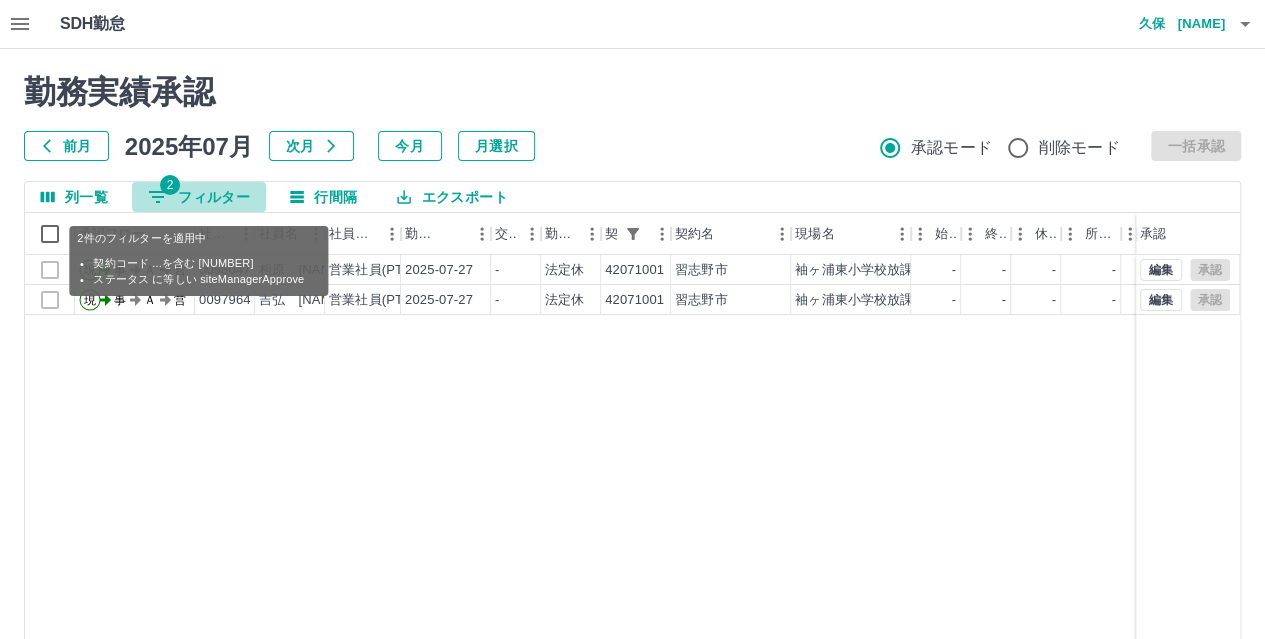 click on "2 フィルター" at bounding box center [199, 197] 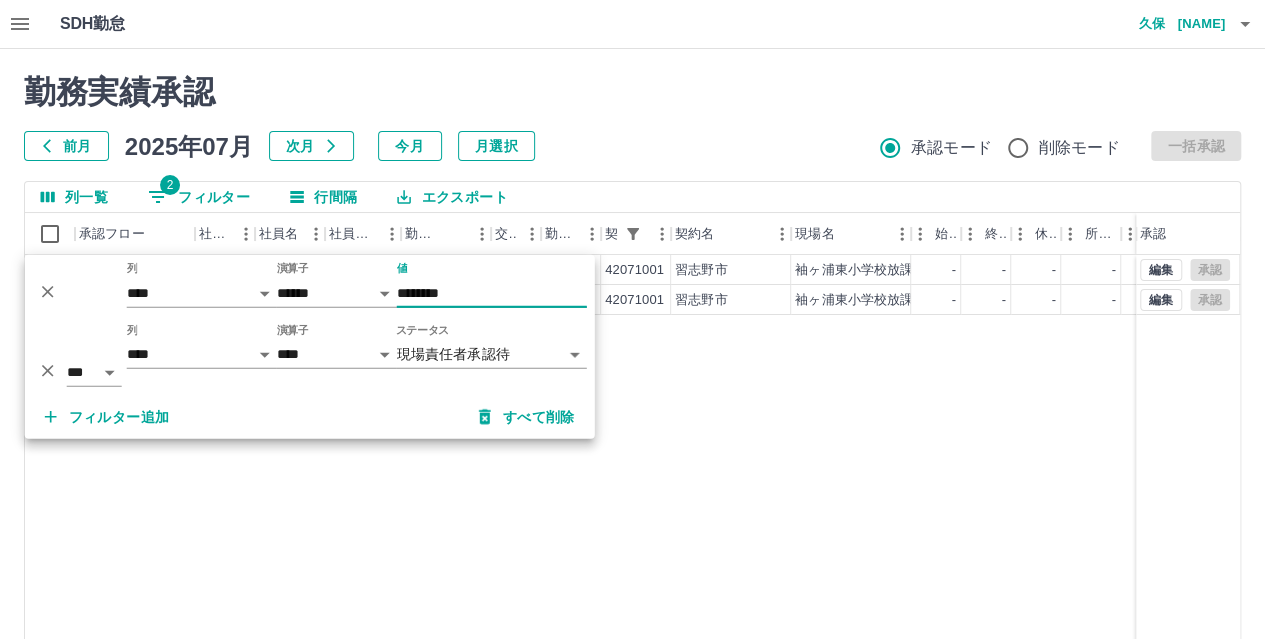 click on "********" at bounding box center [492, 293] 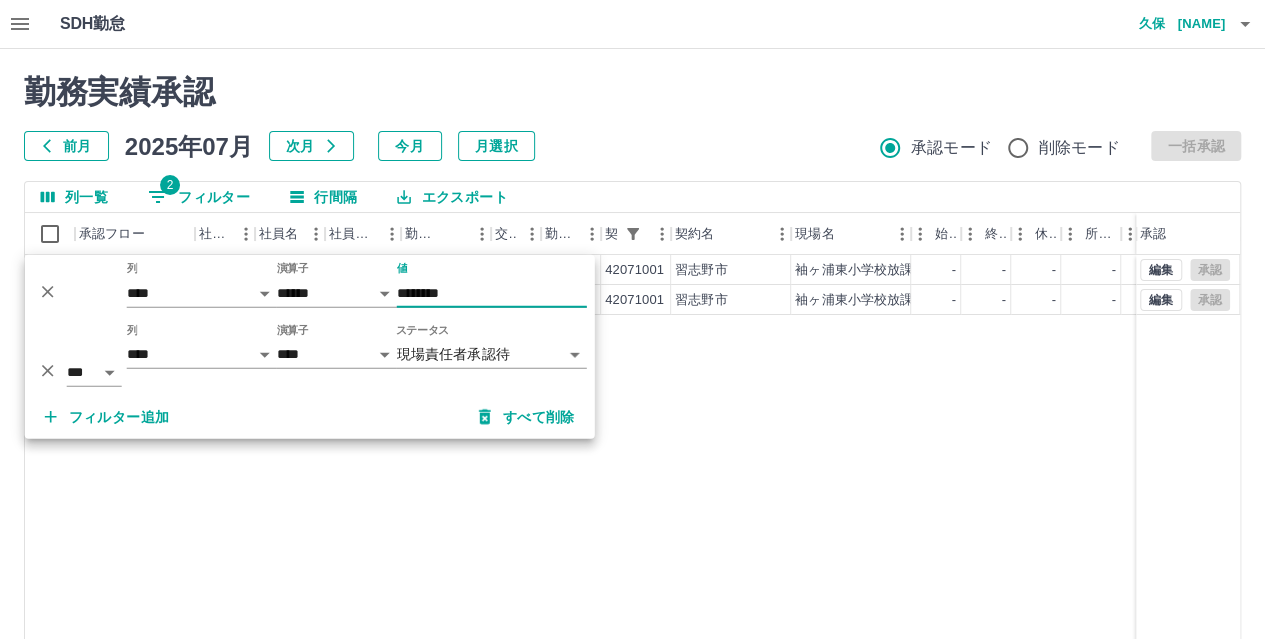 click on "演算子 **** ******" at bounding box center [337, 355] 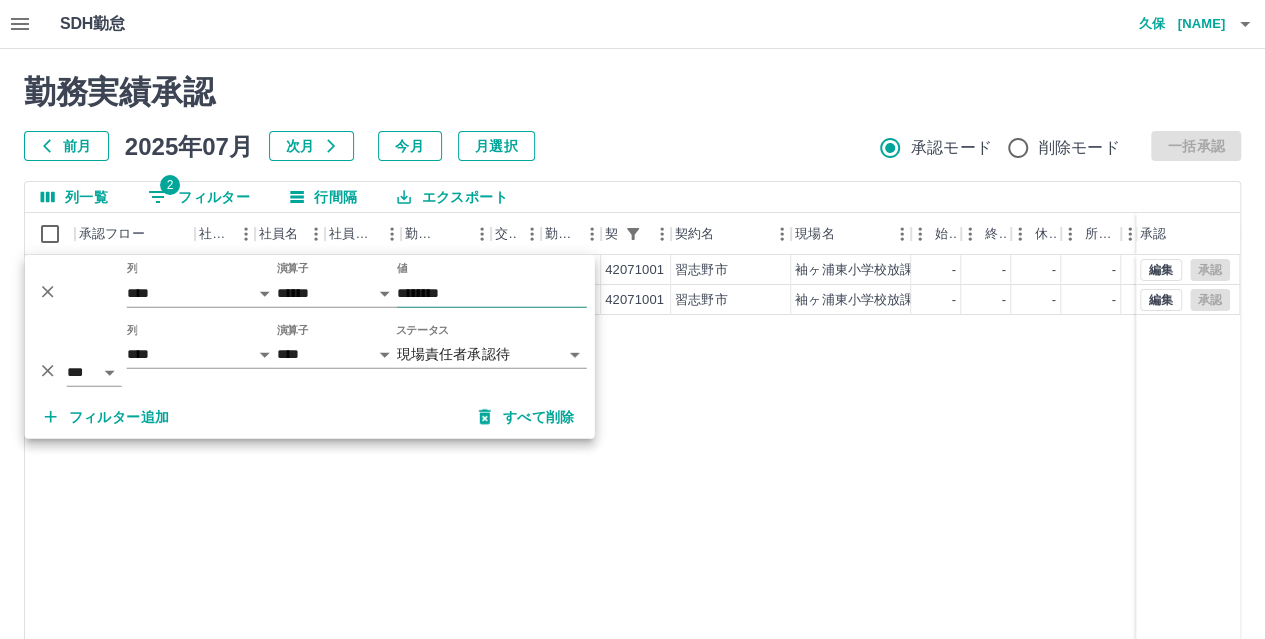 click on "********" at bounding box center (492, 293) 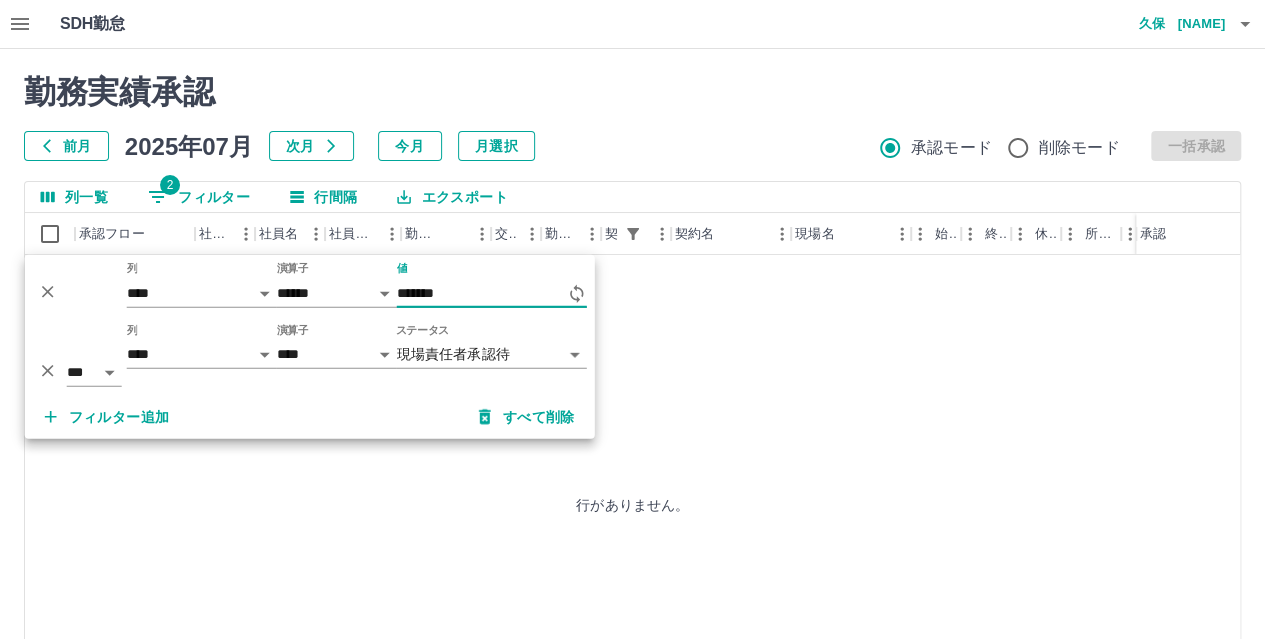 type on "********" 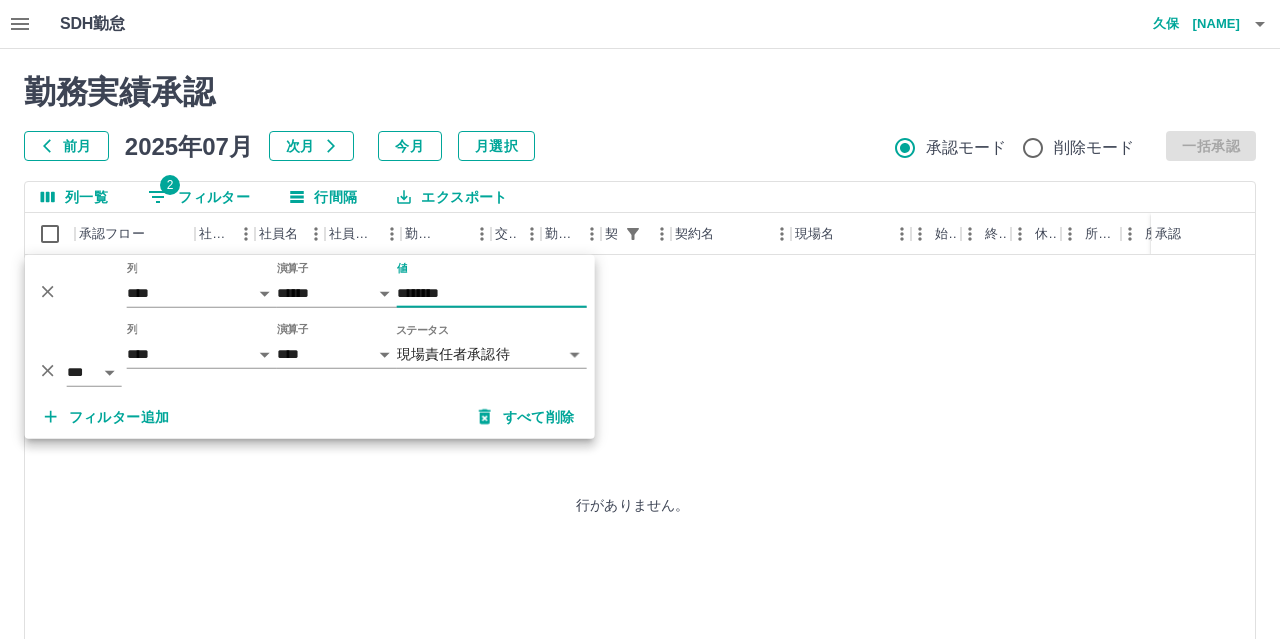click on "**********" at bounding box center [640, 422] 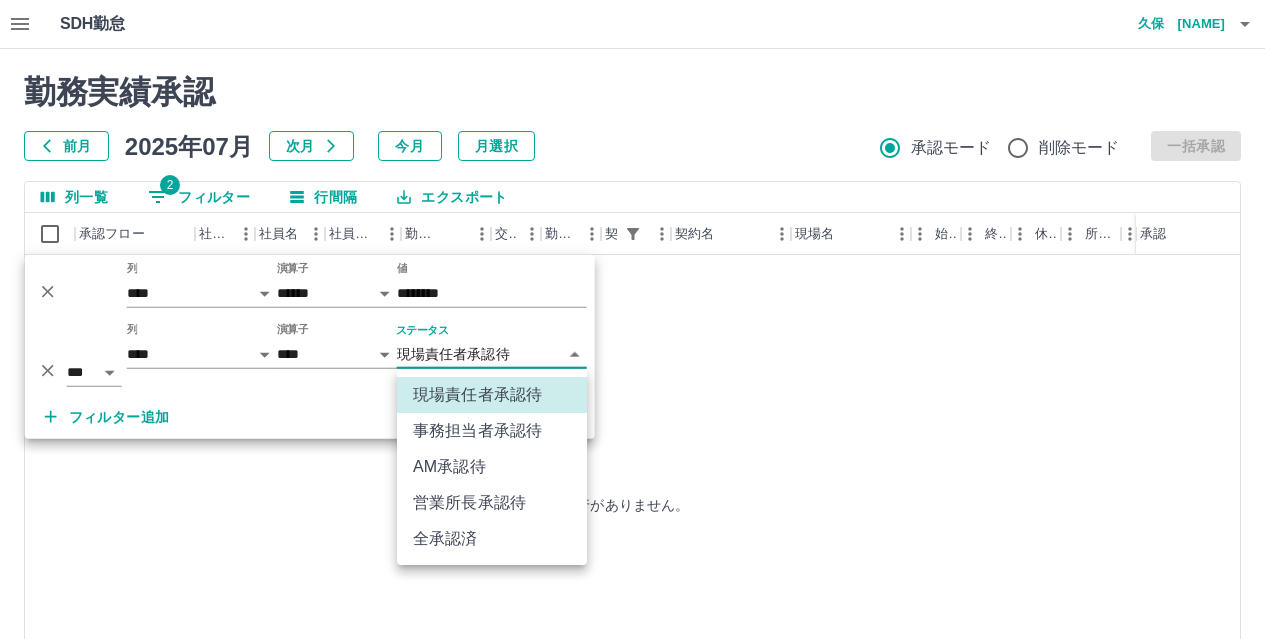 click on "事務担当者承認待" at bounding box center [492, 431] 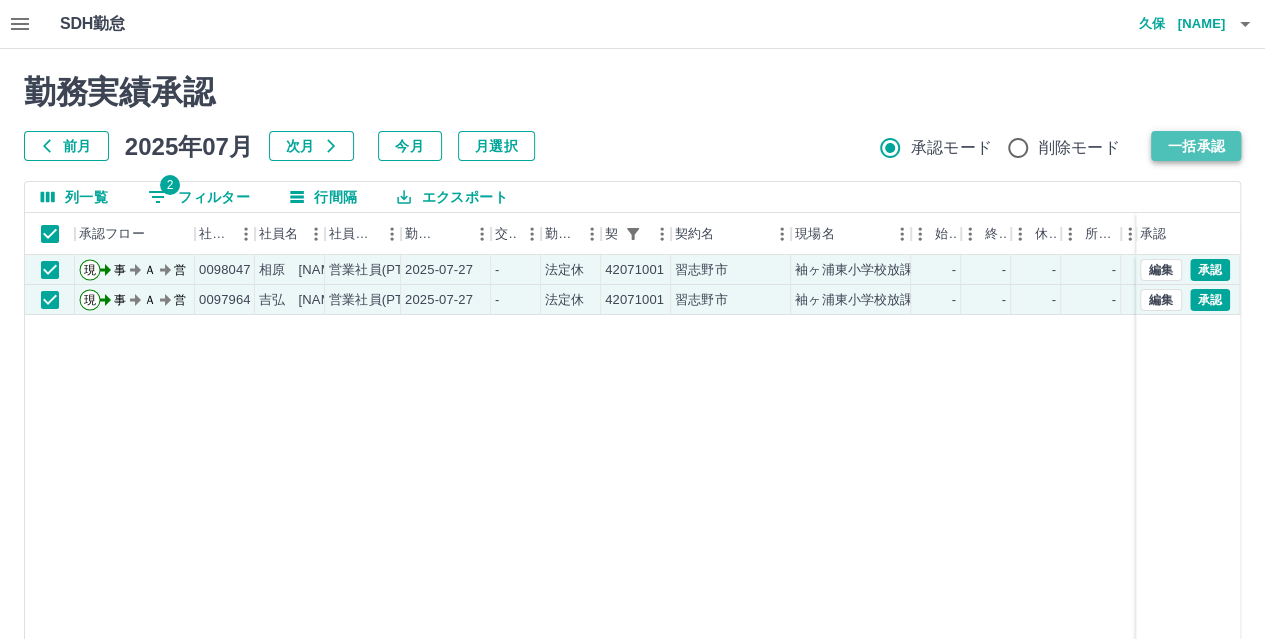 click on "一括承認" at bounding box center [1196, 146] 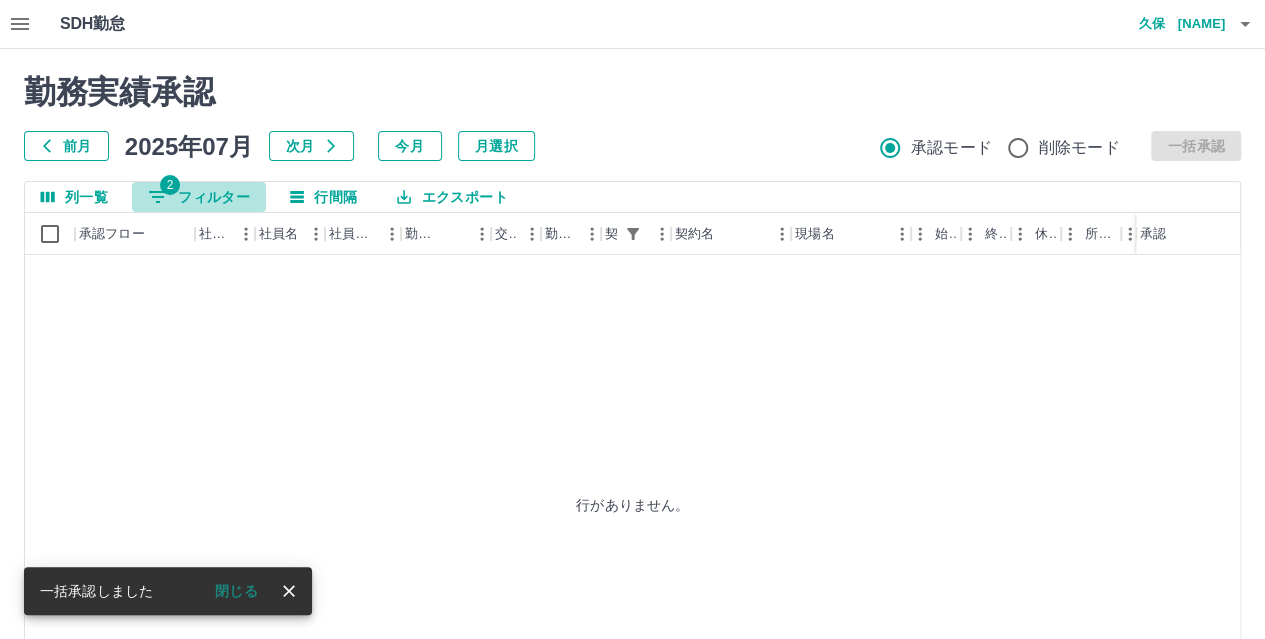 click on "2 フィルター" at bounding box center [199, 197] 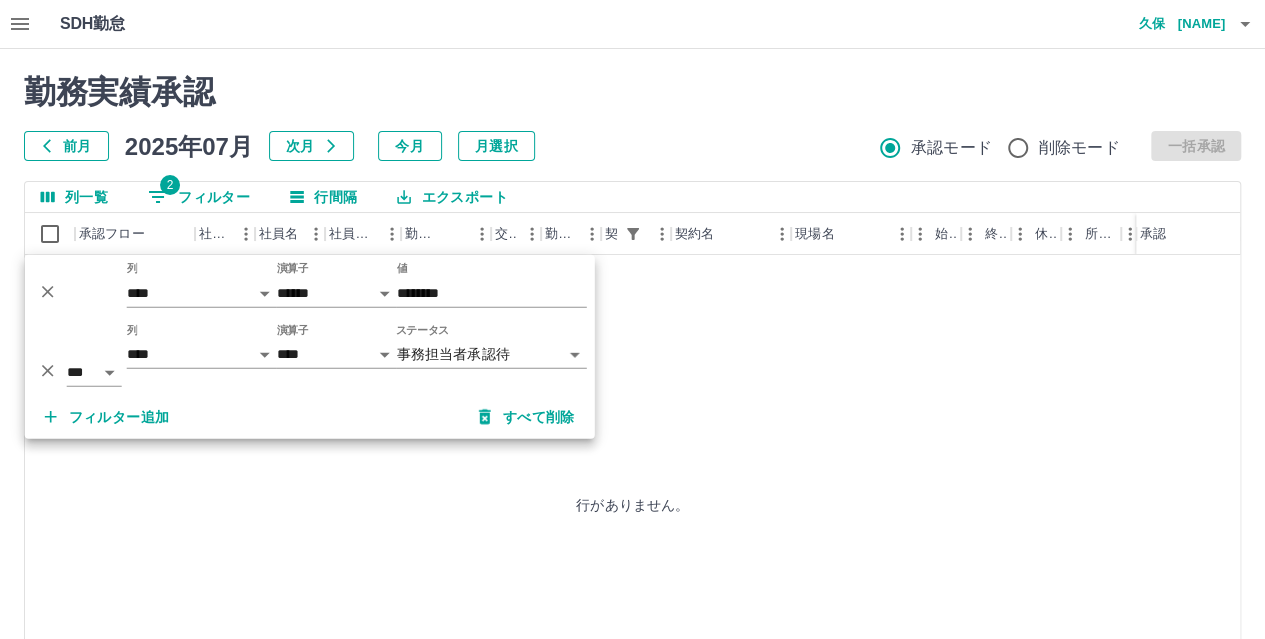 click on "行がありません。" at bounding box center [632, 504] 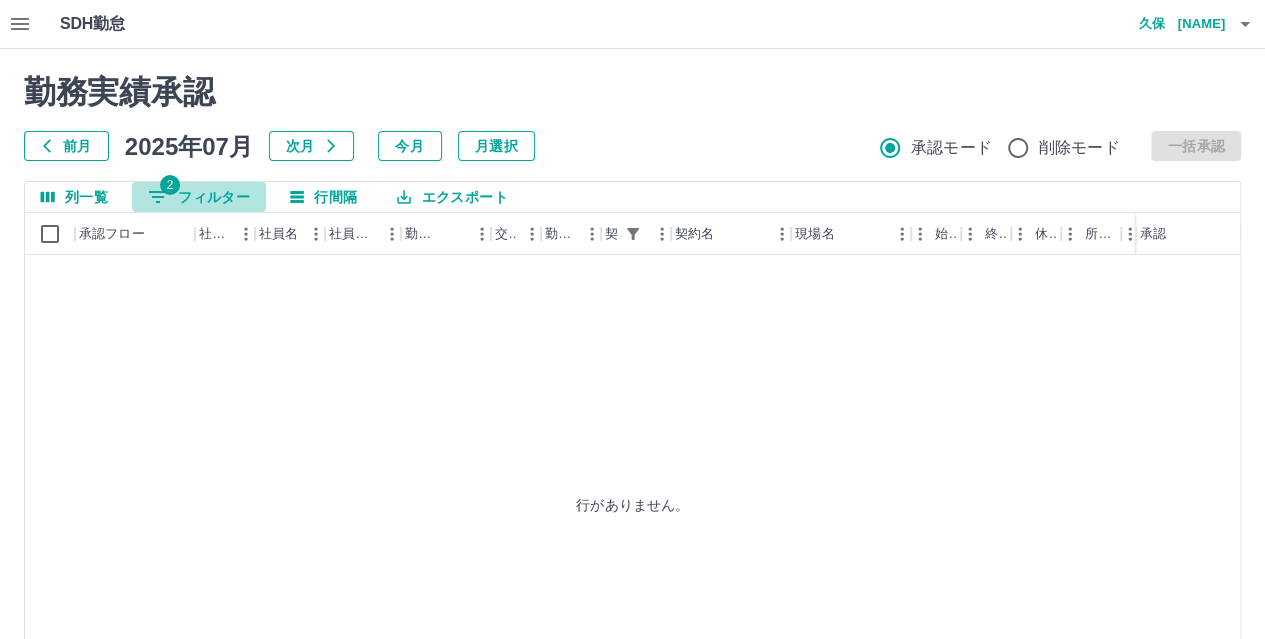 click on "2 フィルター" at bounding box center [199, 197] 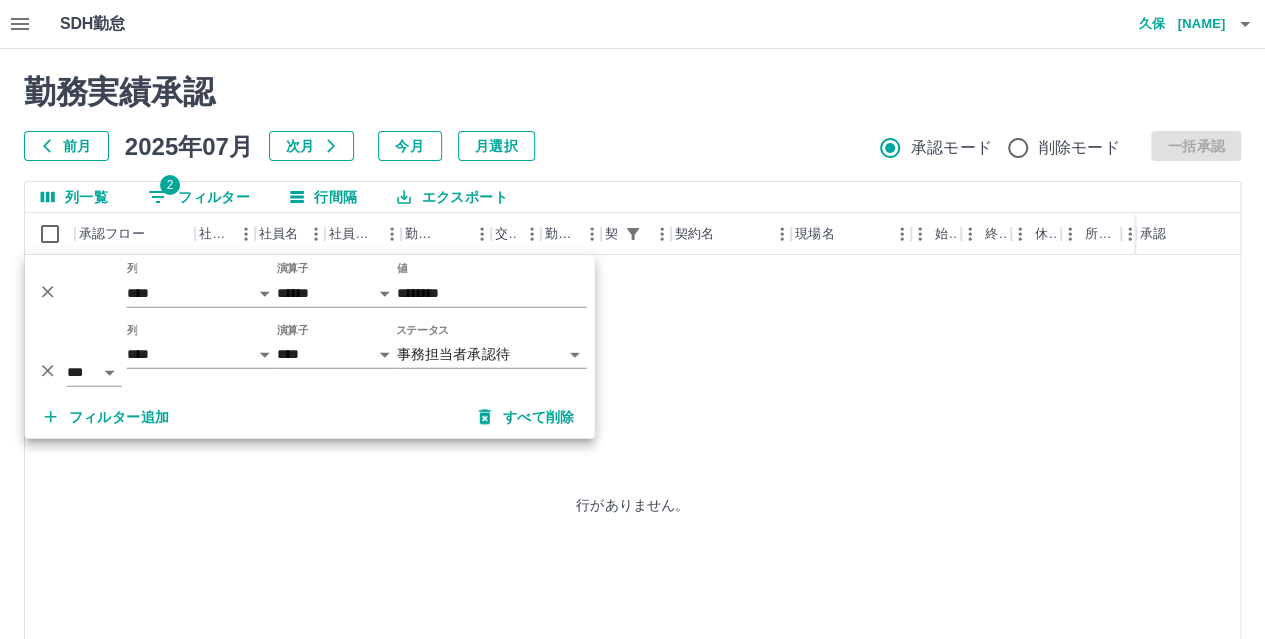 click on "行がありません。" at bounding box center (632, 504) 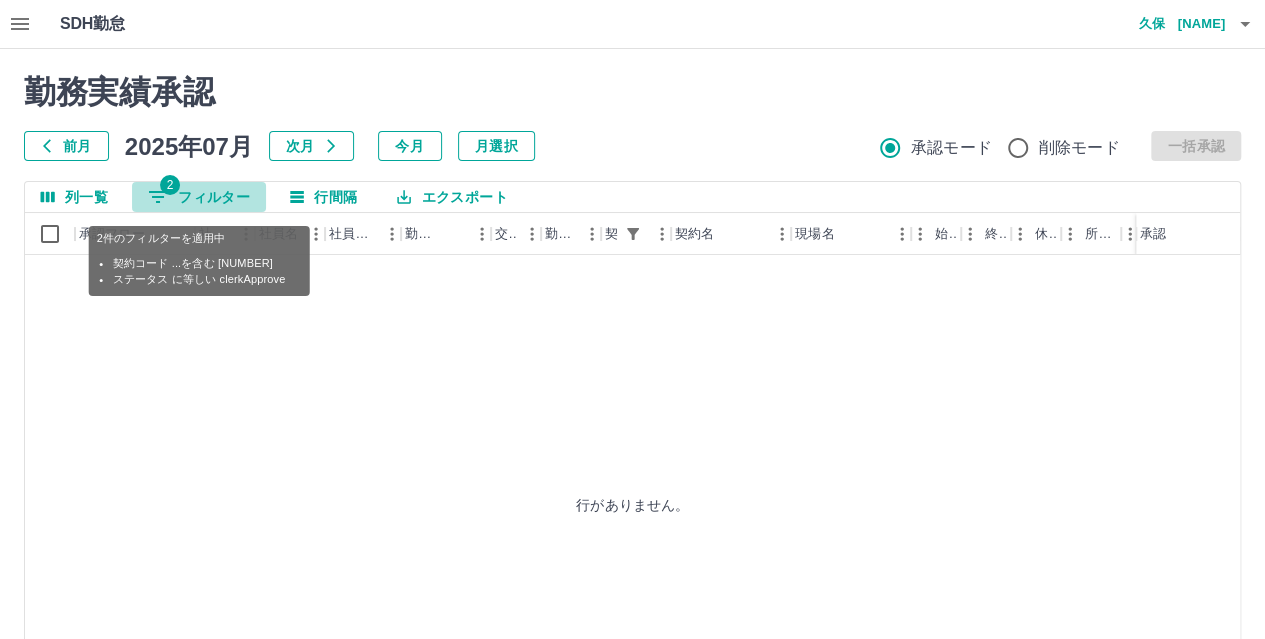 click on "2 フィルター" at bounding box center (199, 197) 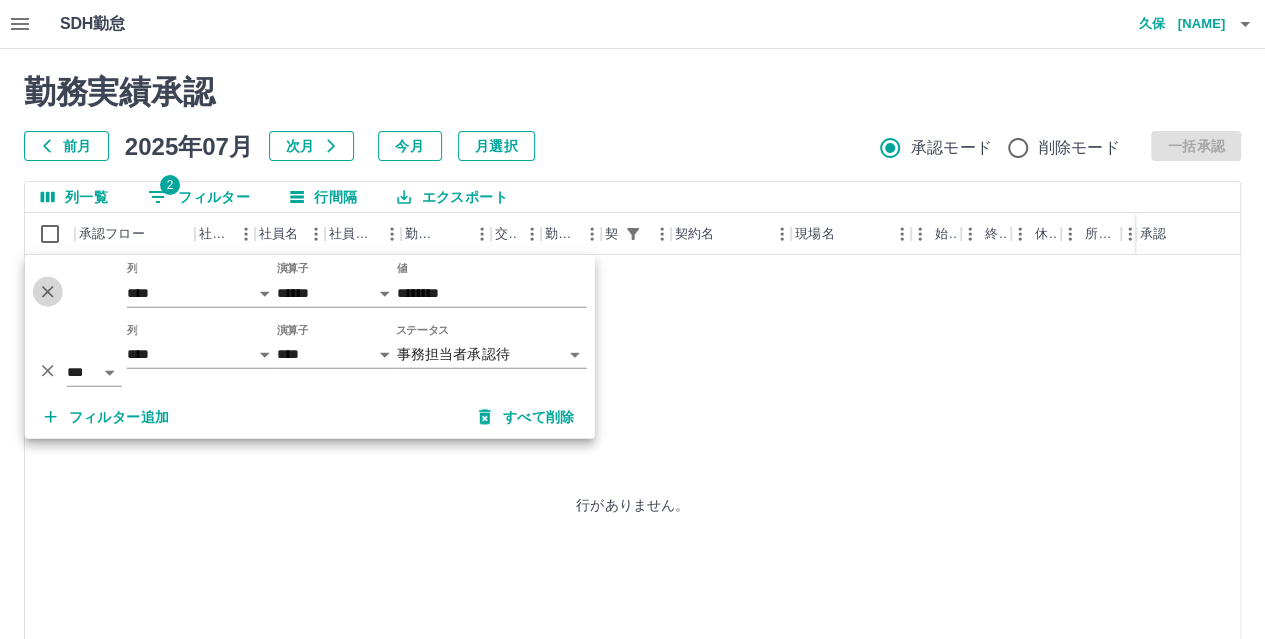 click 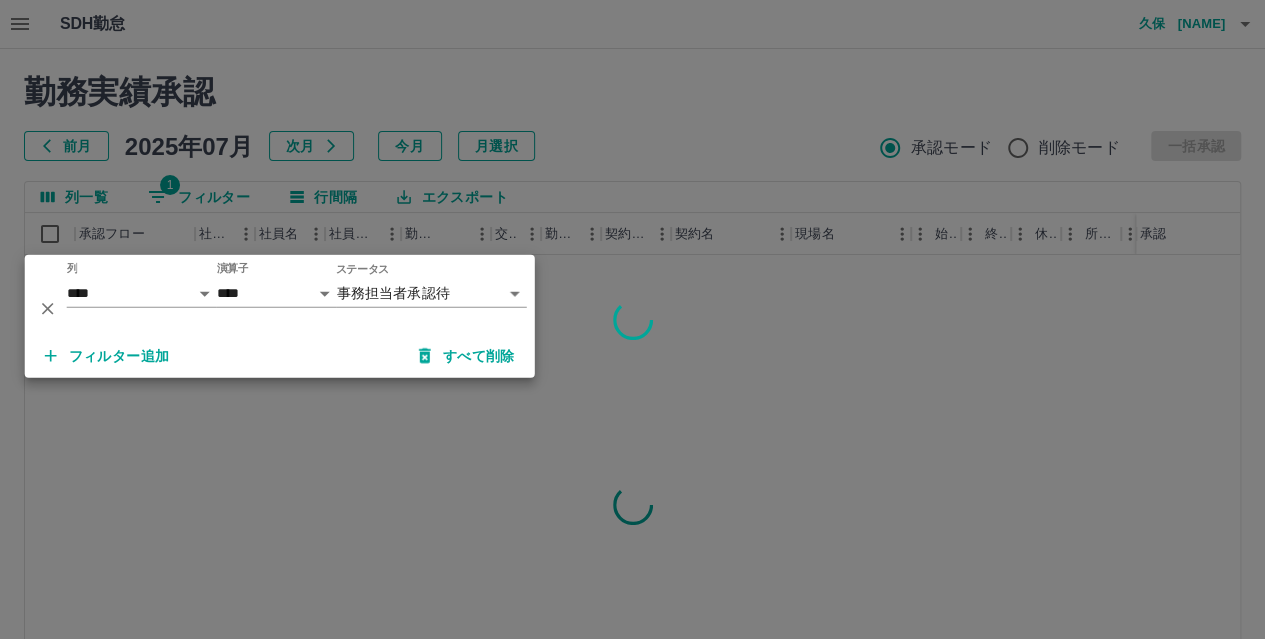 click 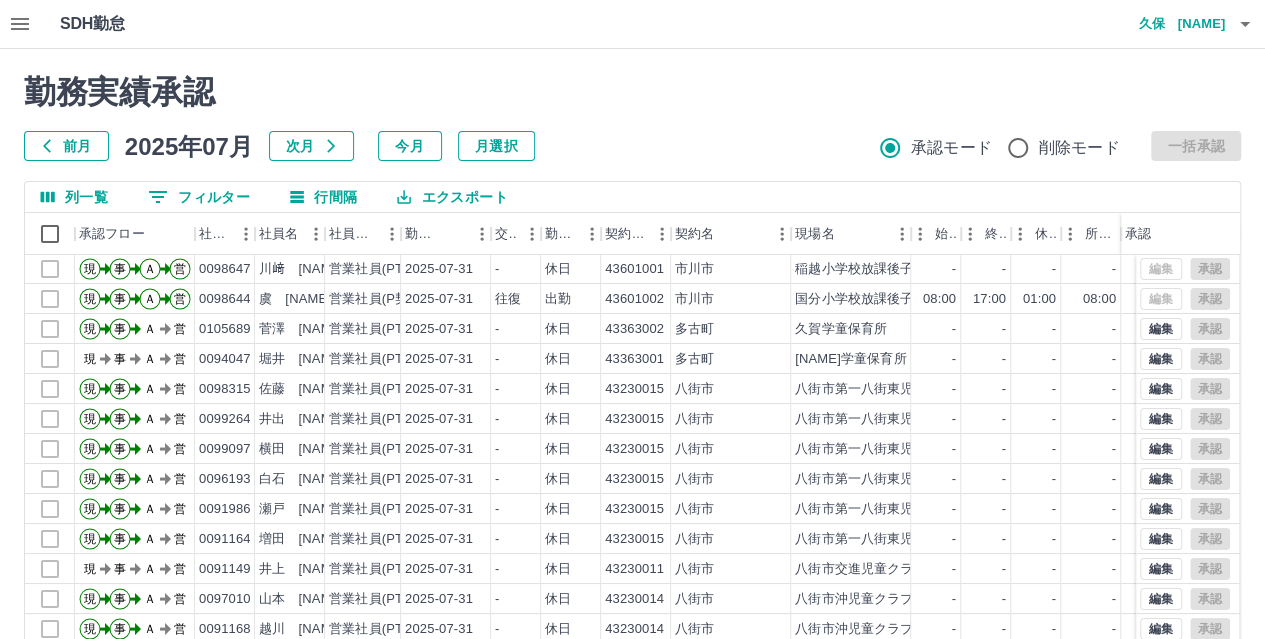 scroll, scrollTop: 101, scrollLeft: 0, axis: vertical 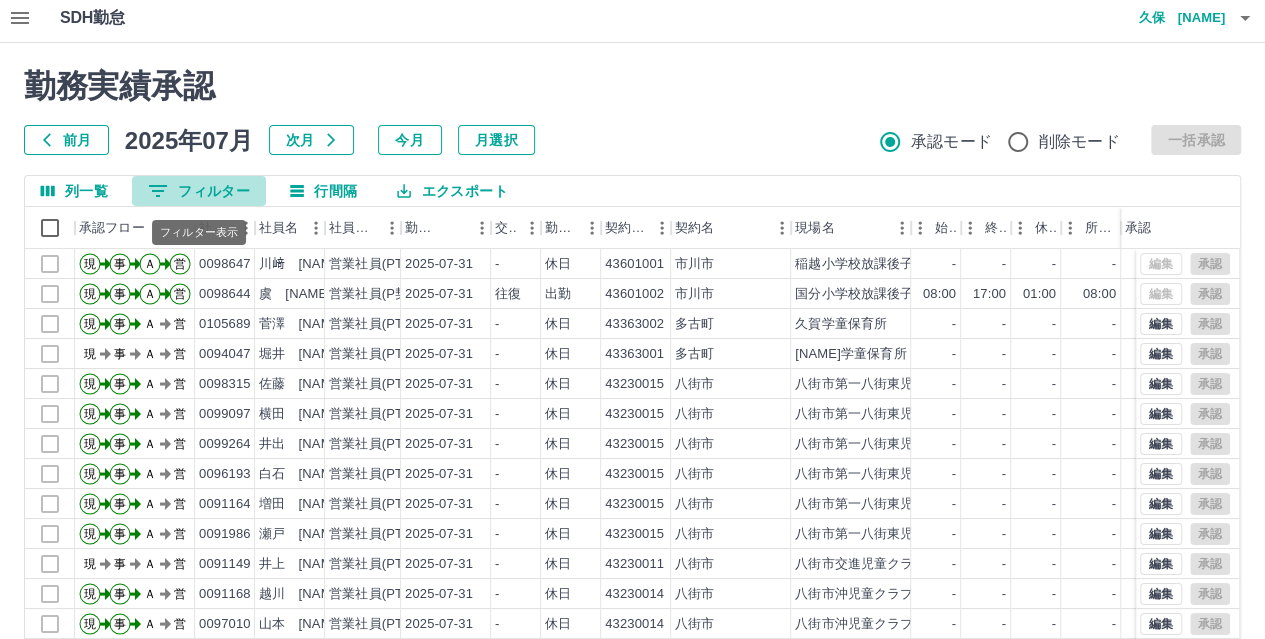 click on "0 フィルター" at bounding box center (199, 191) 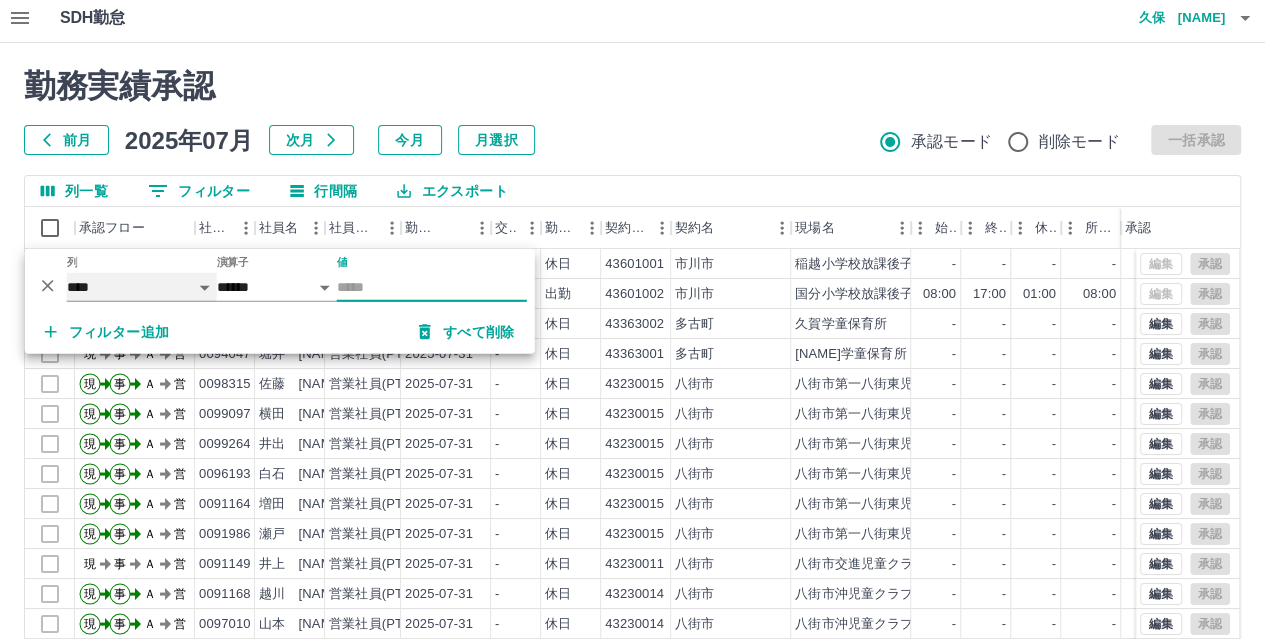 click on "**** *** **** *** *** **** ***** *** *** ** ** ** **** **** **** ** ** *** **** *****" at bounding box center [142, 287] 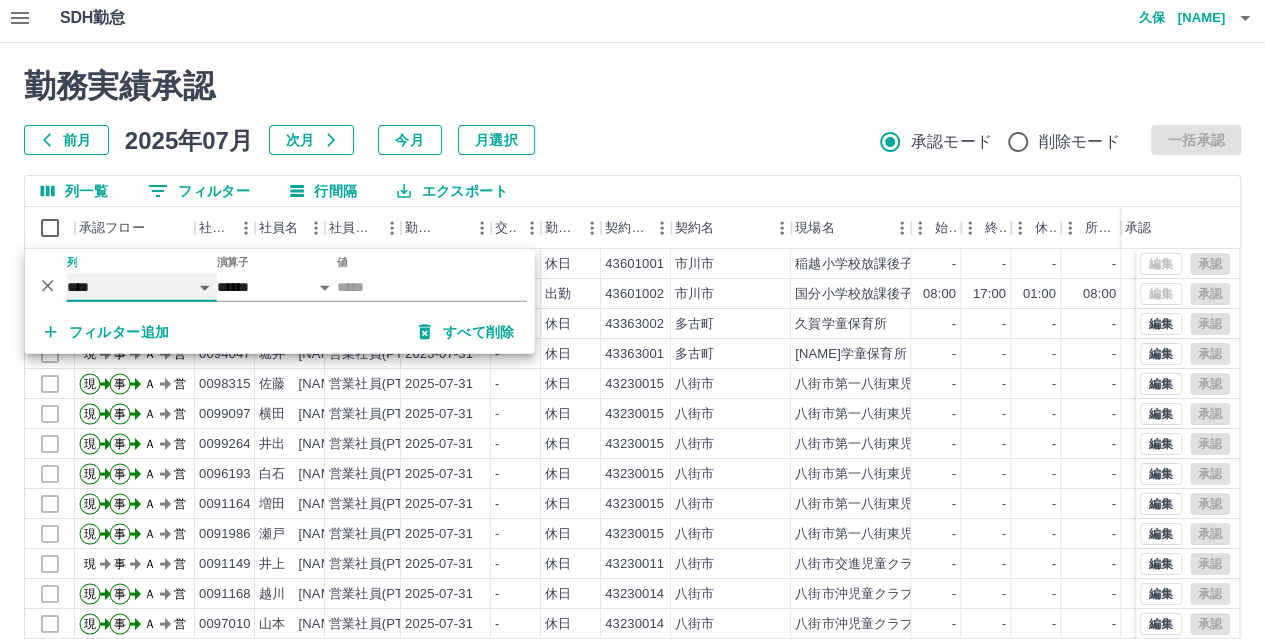 click on "**** *** **** *** *** **** ***** *** *** ** ** ** **** **** **** ** ** *** **** *****" at bounding box center [142, 287] 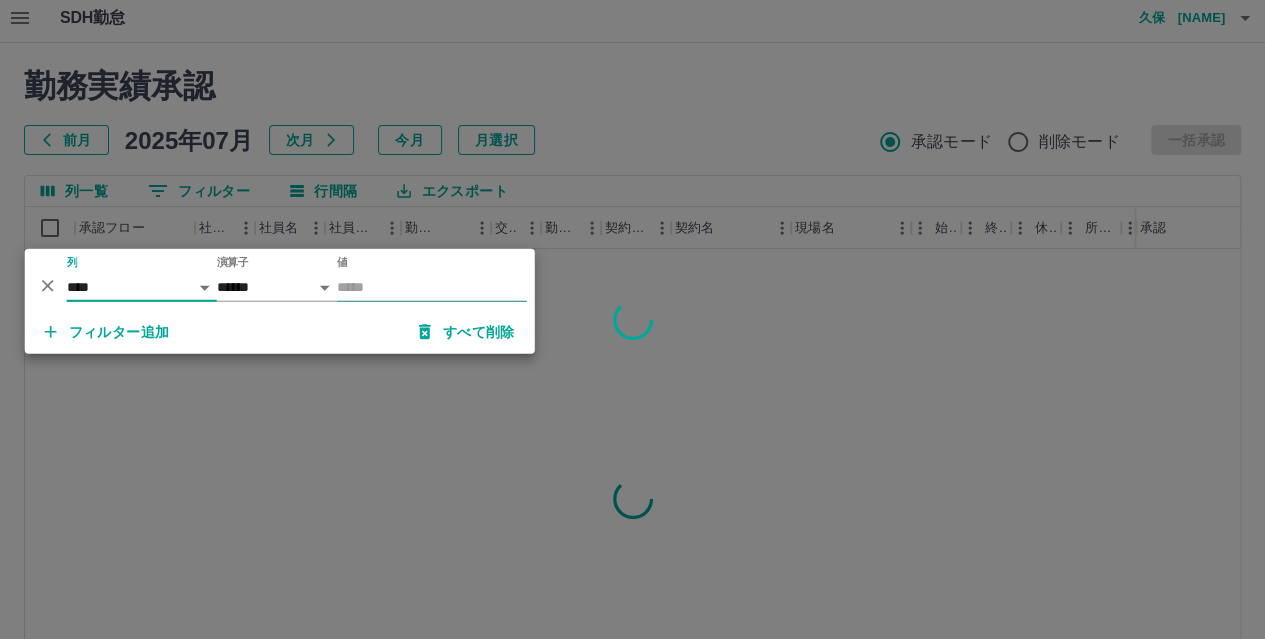 click on "値" at bounding box center (432, 287) 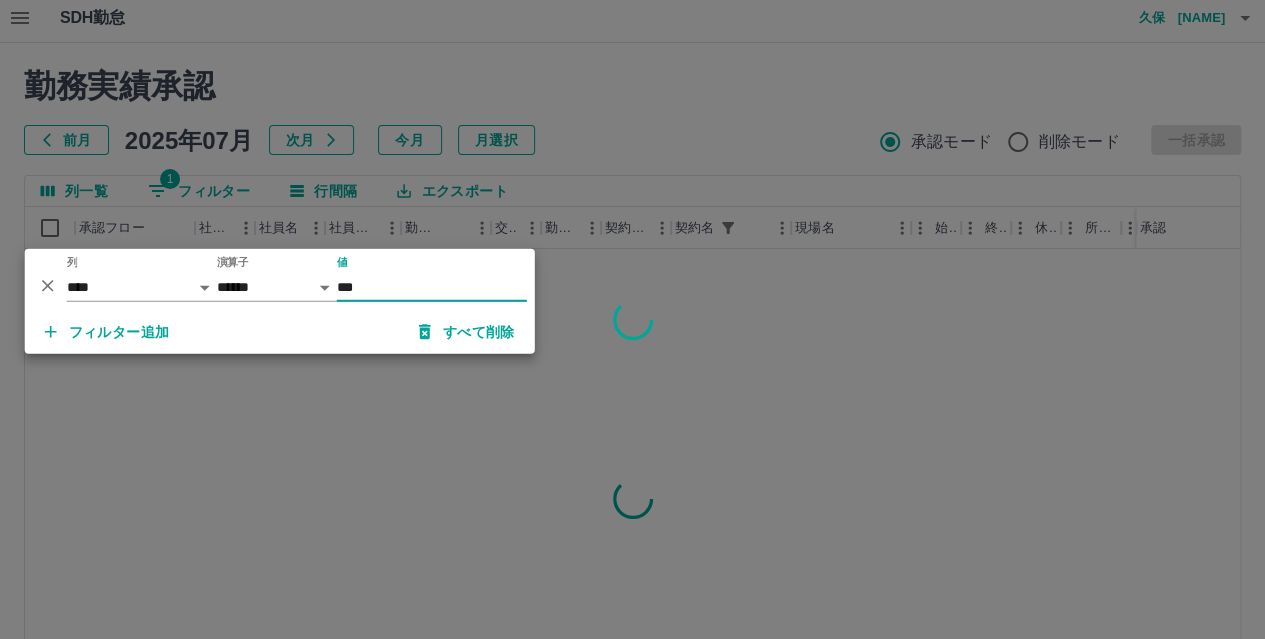 type on "***" 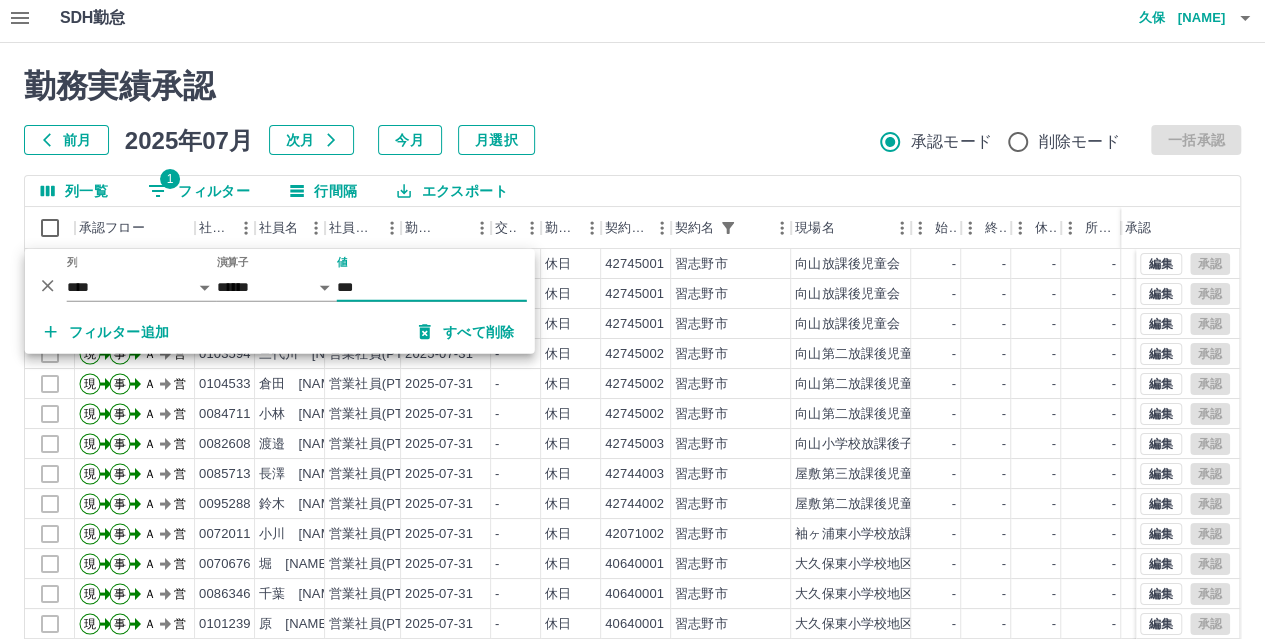 click on "勤務実績承認 前月 2025年07月 次月 今月 月選択 承認モード 削除モード 一括承認" at bounding box center [632, 111] 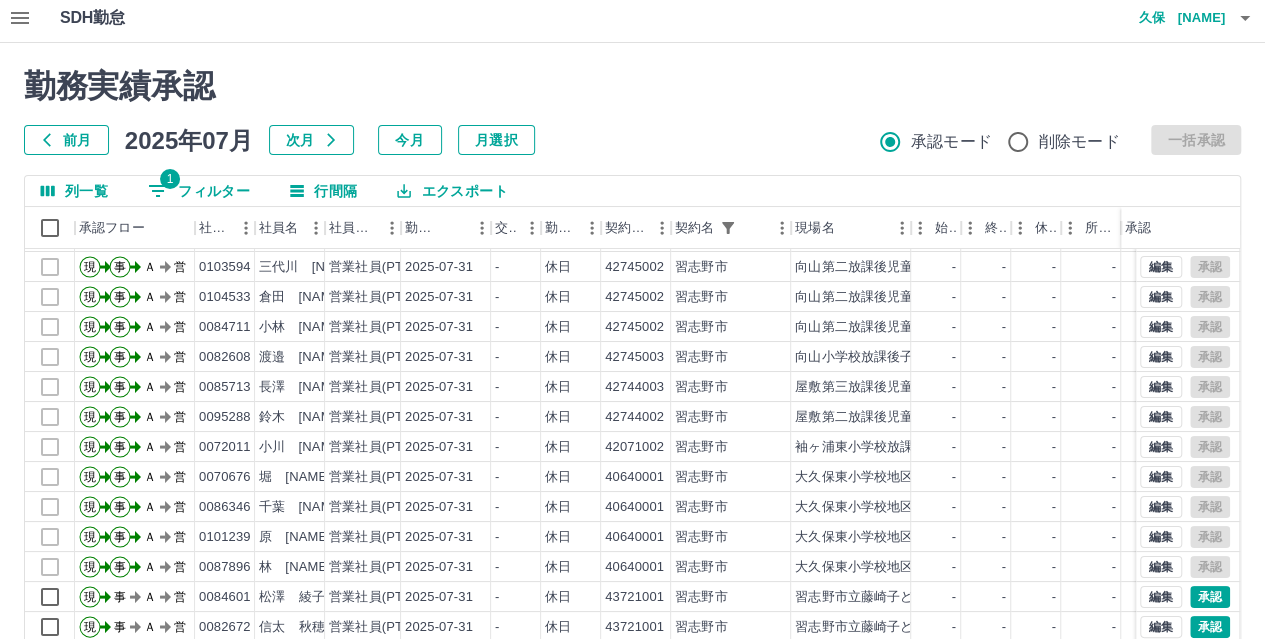 scroll, scrollTop: 101, scrollLeft: 0, axis: vertical 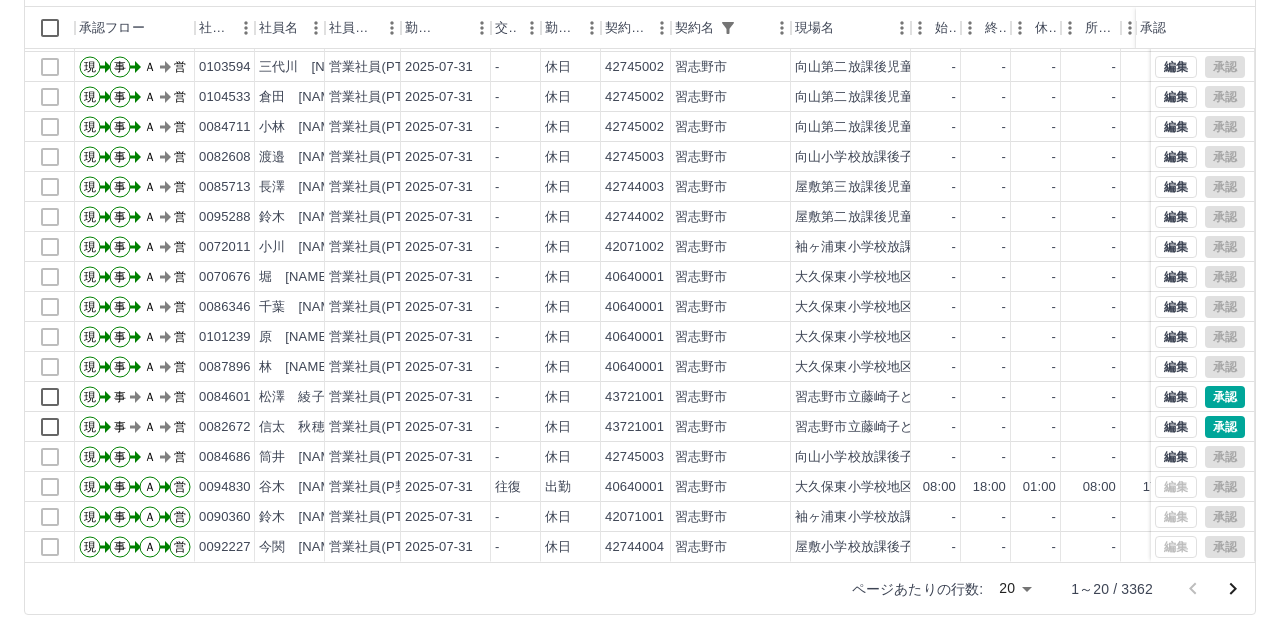 click on "SDH勤怠 久保　[NAME] 勤務実績承認 前月 2025年07月 次月 今月 月選択 承認モード 削除モード 一括承認 列一覧 1 フィルター 行間隔 エクスポート 承認フロー 社員番号 社員名 社員区分 勤務日 交通費 勤務区分 契約コード 契約名 現場名 始業 終業 休憩 所定開始 所定終業 所定休憩 拘束 勤務 遅刻等 承認 現 事 Ａ 営 0097154 石井　[NAME] 営業社員(PT契約) 2025-07-31  -  休日 42745001 [CITY] 向山放課後児童会 - - - - - - 00:00 00:00 00:00 現 事 Ａ 営 0085476 飯島　[NAME] 営業社員(PT契約) 2025-07-31  -  休日 42745001 [CITY] 向山放課後児童会 - - - - - - 00:00 00:00 00:00 現 事 Ａ 営 0103594 三代川　[NAME] 営業社員(PT契約) 2025-07-31  -  休日 42745002 [CITY] 向山第二放課後児童会 - - - - - - 00:00 00:00 00:00 現 事 Ａ 営 0104533 倉田　[NAME] 営業社員(PT契約) 2025-07-31  -  休日 42745002 [CITY] - - - - -" at bounding box center (640, 216) 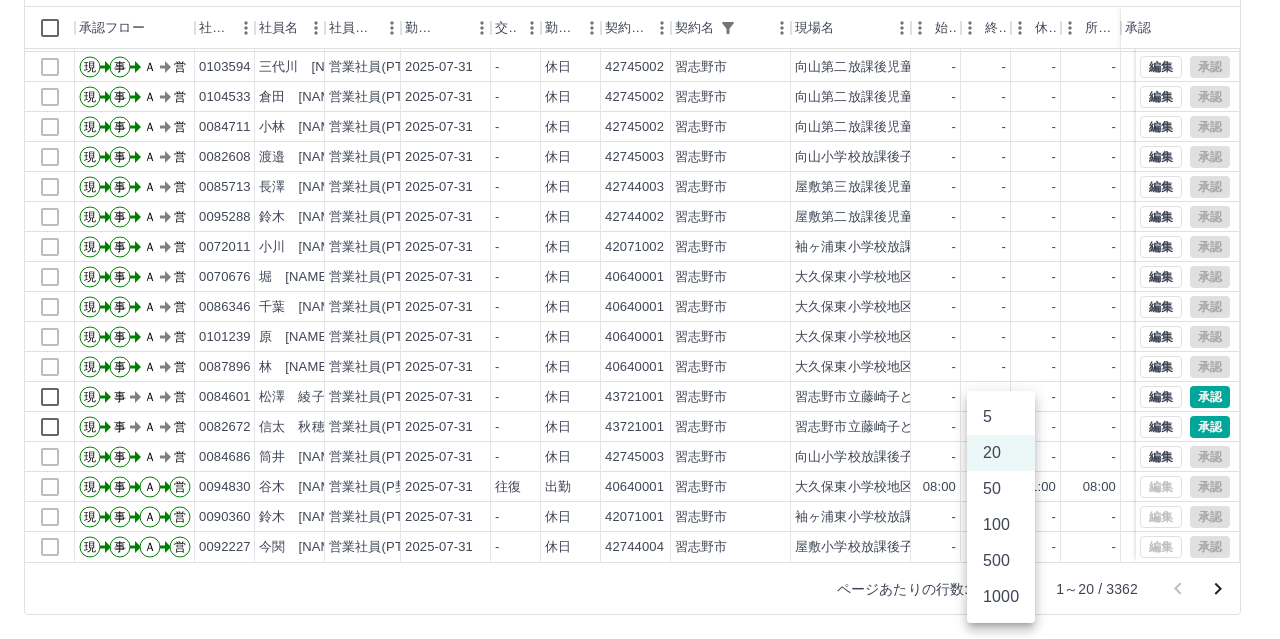 click on "500" at bounding box center (1001, 561) 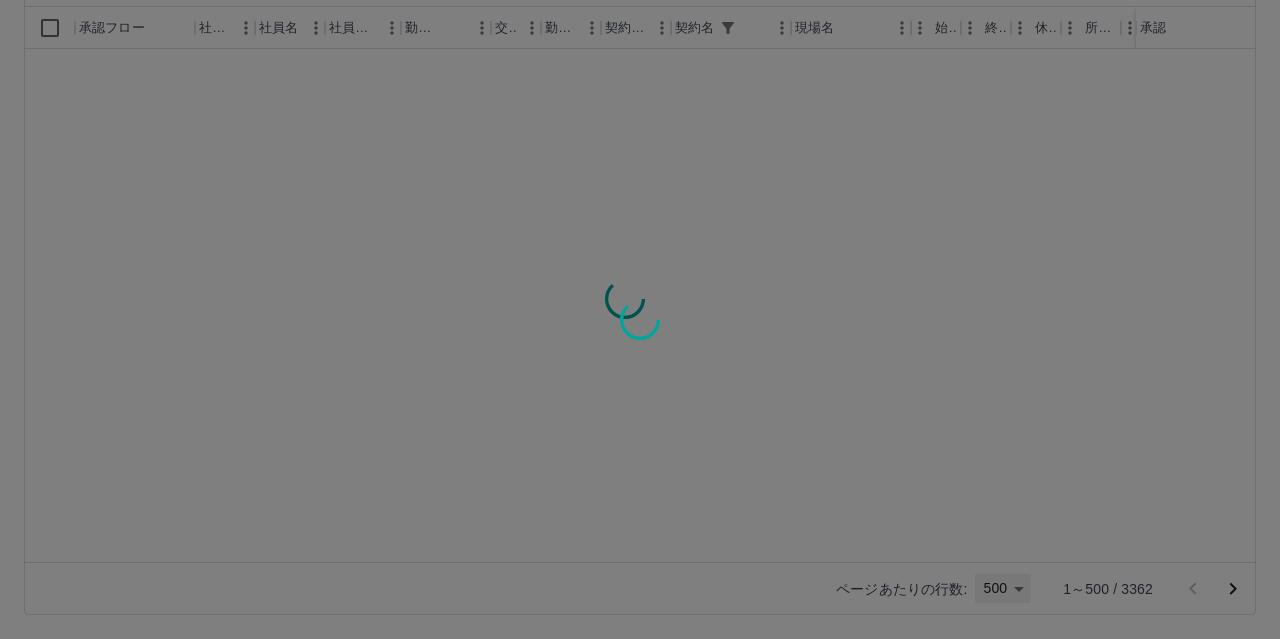 type on "***" 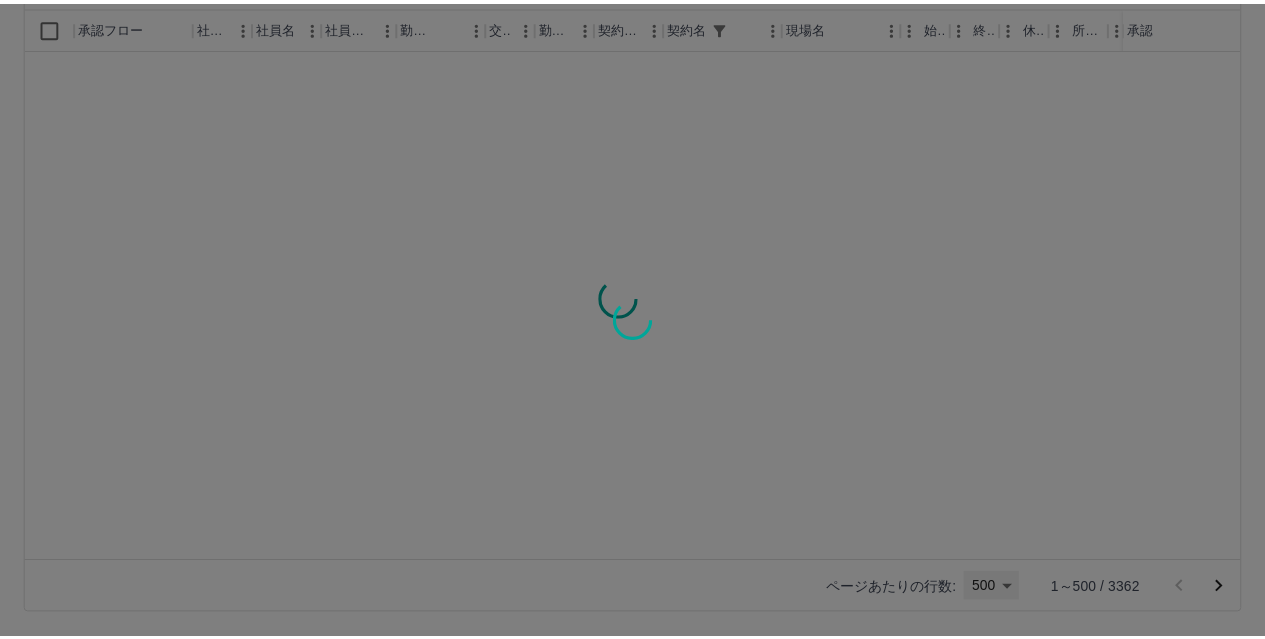scroll, scrollTop: 0, scrollLeft: 0, axis: both 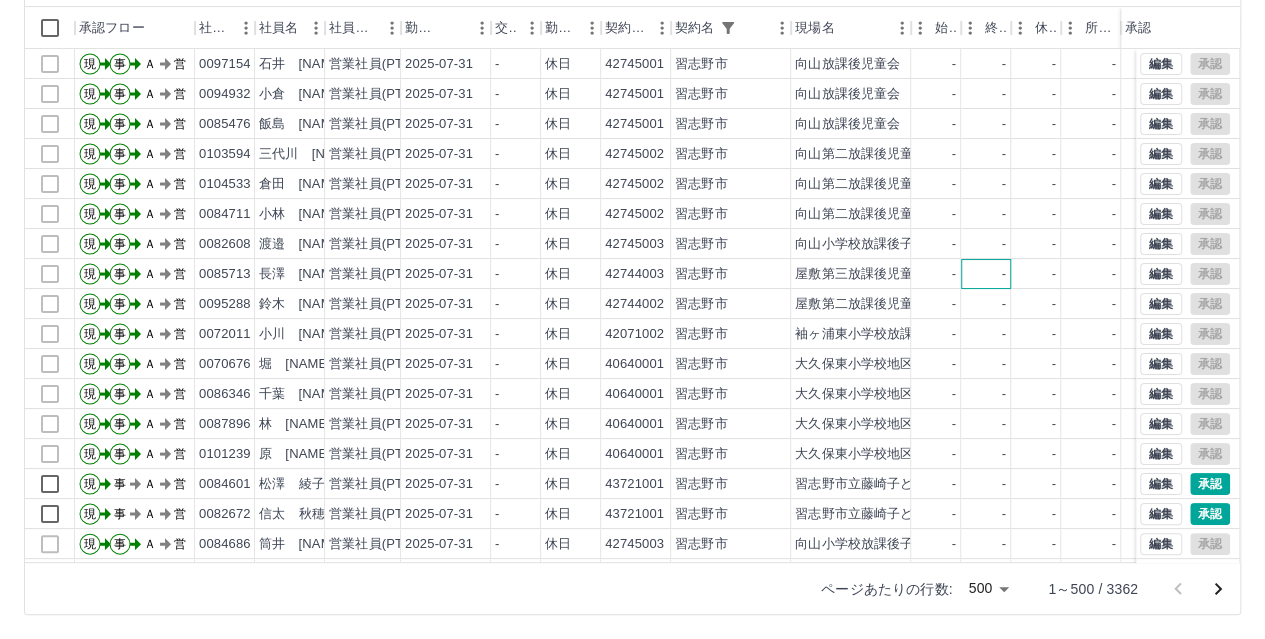 click on "-" at bounding box center (986, 274) 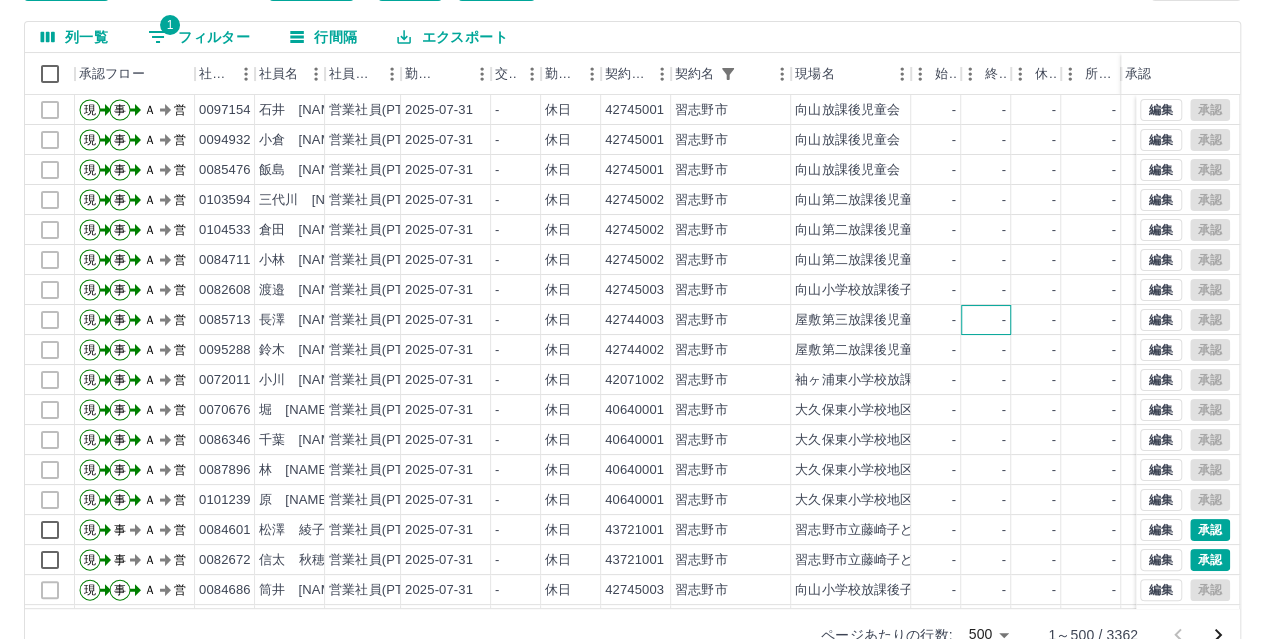 scroll, scrollTop: 206, scrollLeft: 0, axis: vertical 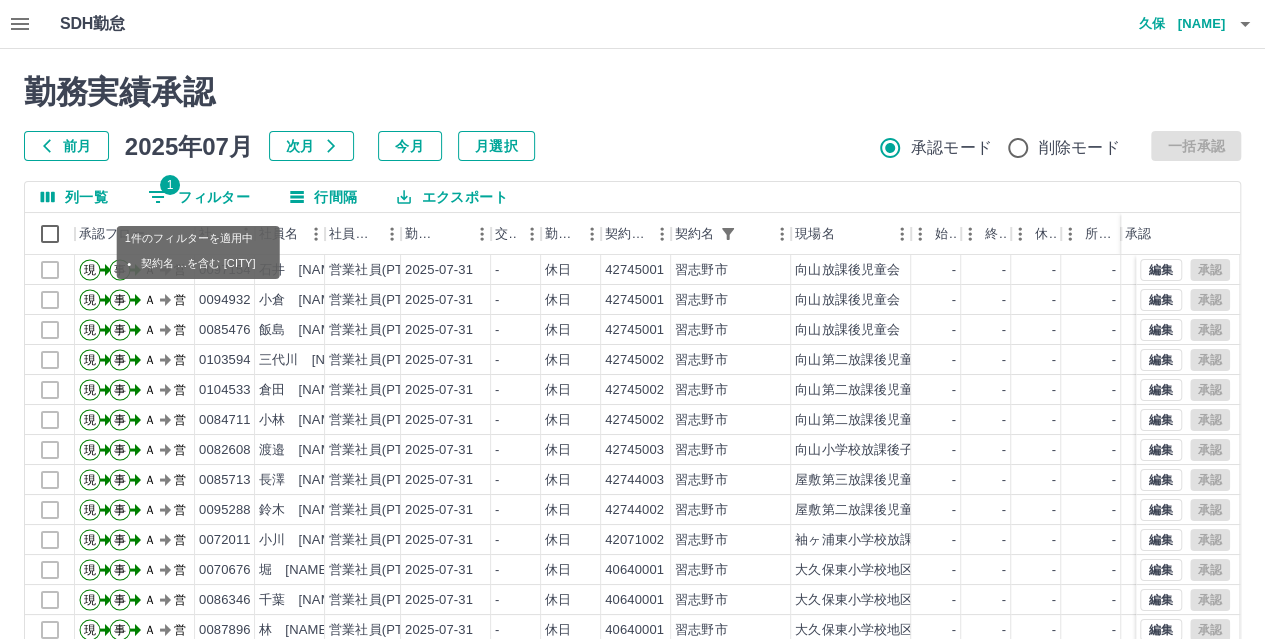 click on "1 フィルター" at bounding box center [199, 197] 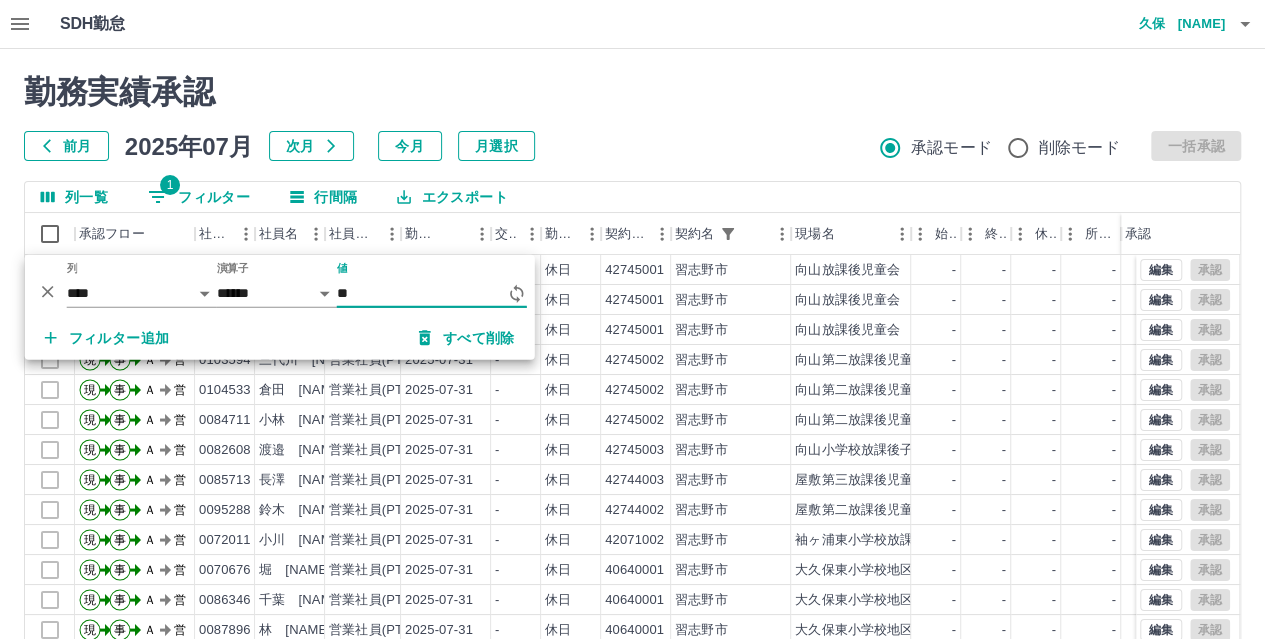 type on "*" 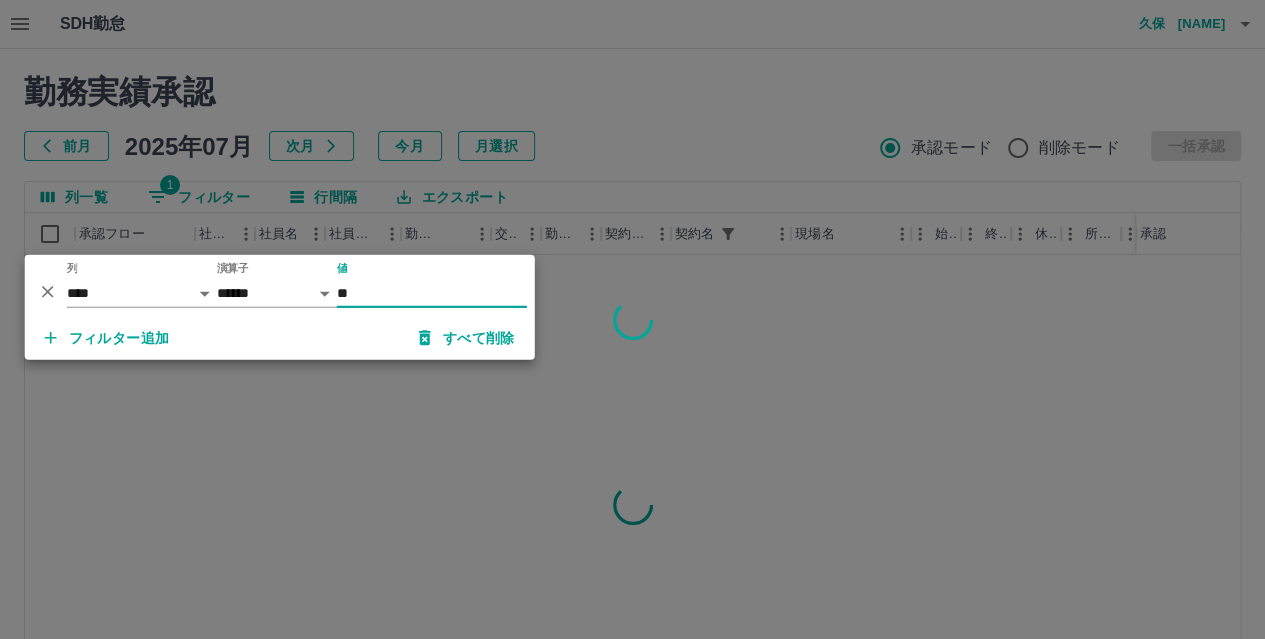 type on "**" 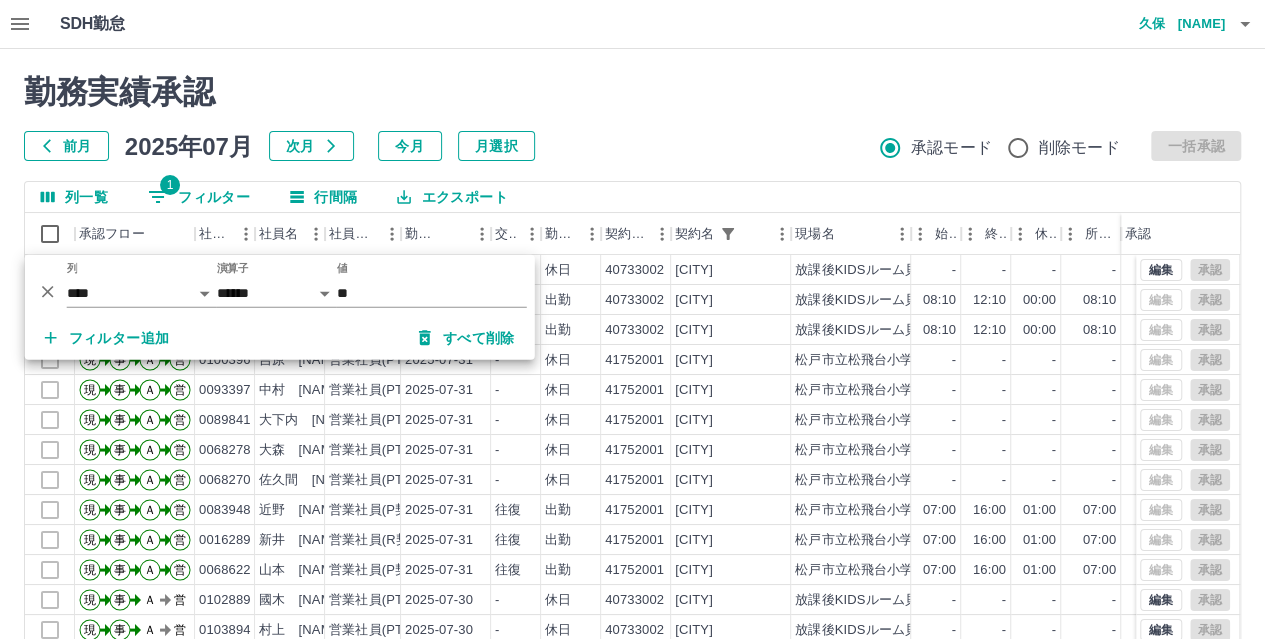 click on "勤務実績承認 前月 2025年07月 次月 今月 月選択 承認モード 削除モード 一括承認" at bounding box center [632, 117] 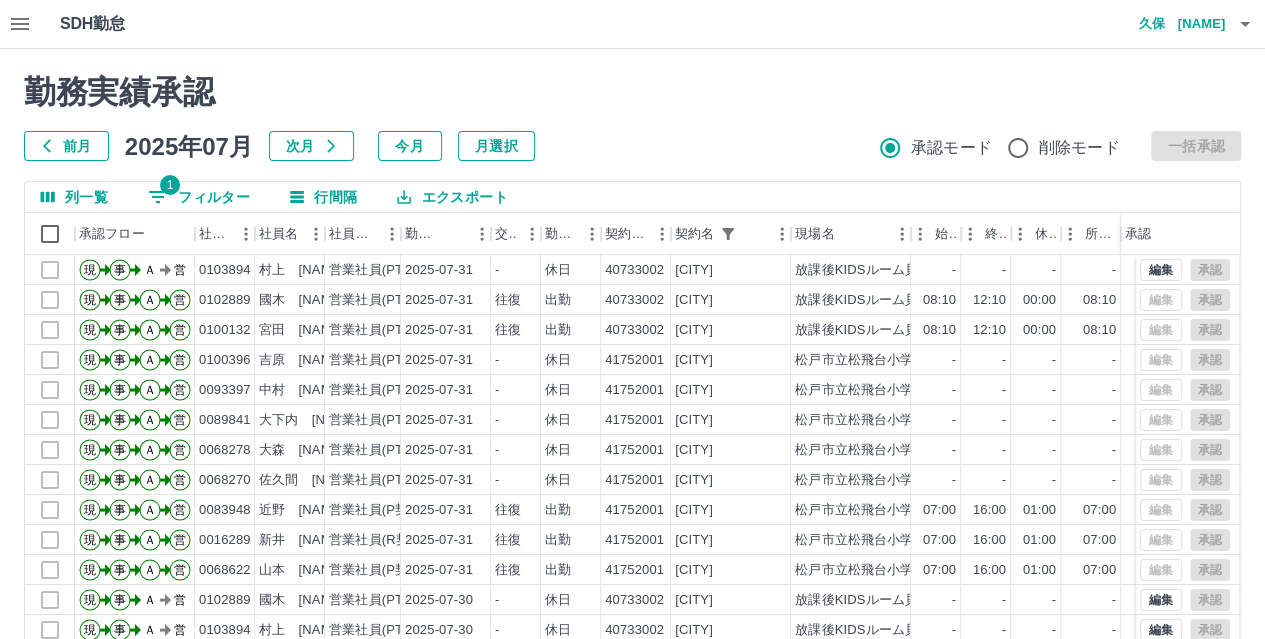 scroll, scrollTop: 0, scrollLeft: 0, axis: both 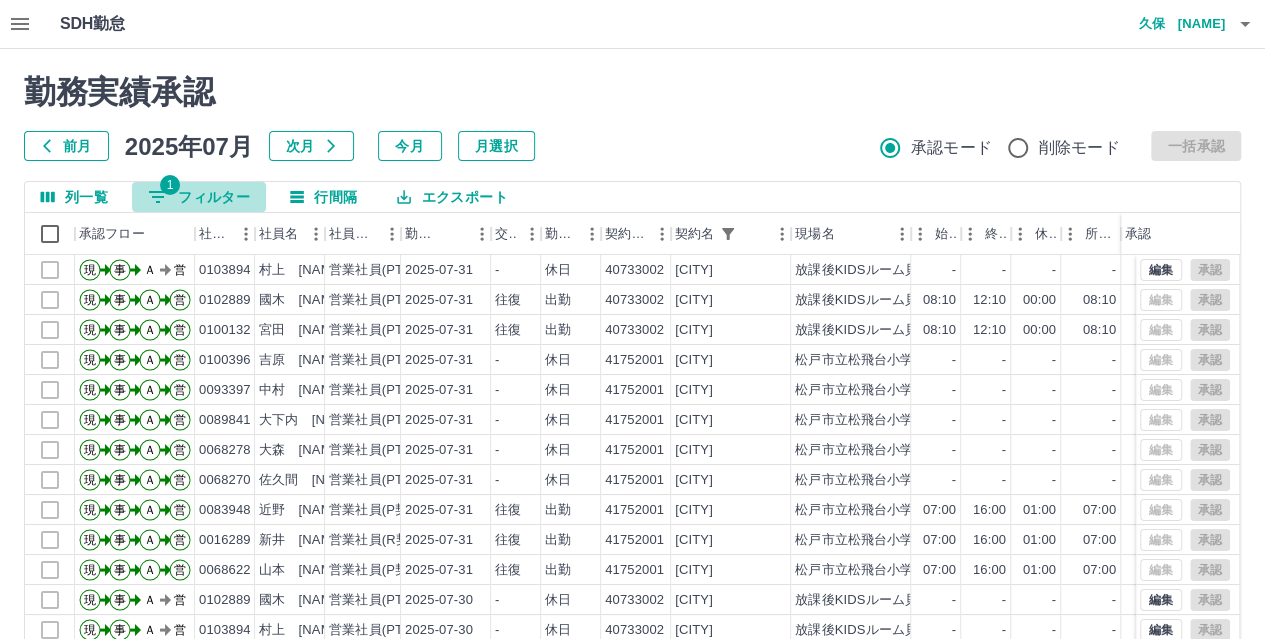 click on "1 フィルター" at bounding box center [199, 197] 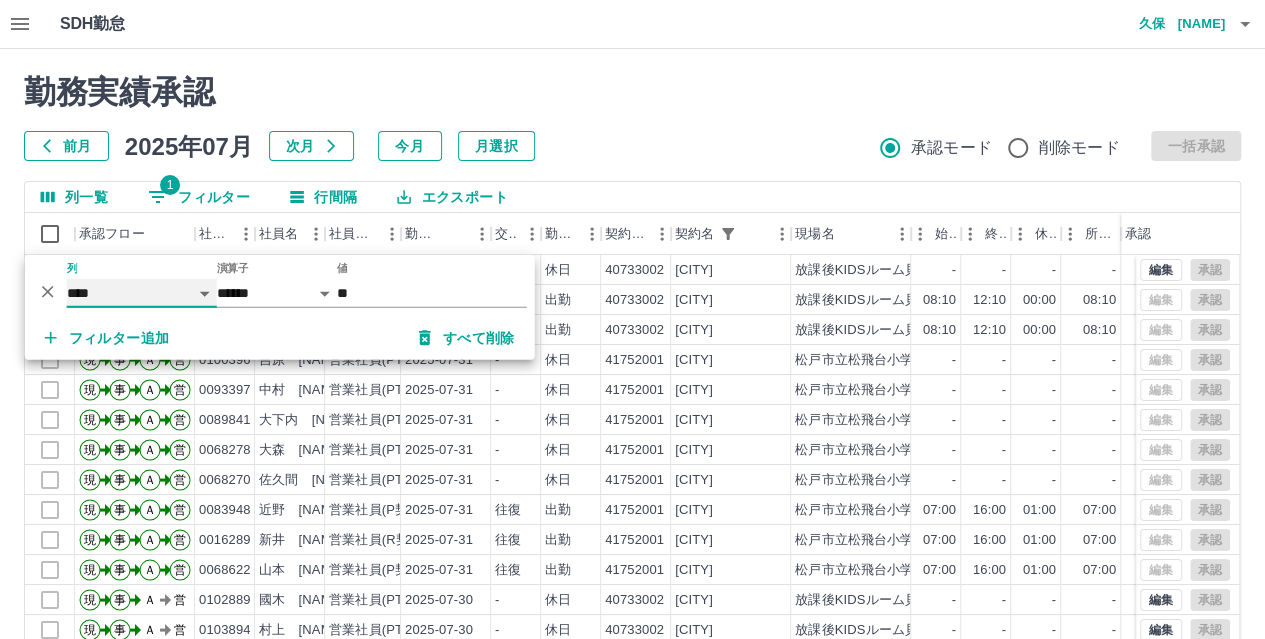 click on "**** *** **** *** *** **** ***** *** *** ** ** ** **** **** **** ** ** *** **** *****" at bounding box center [142, 293] 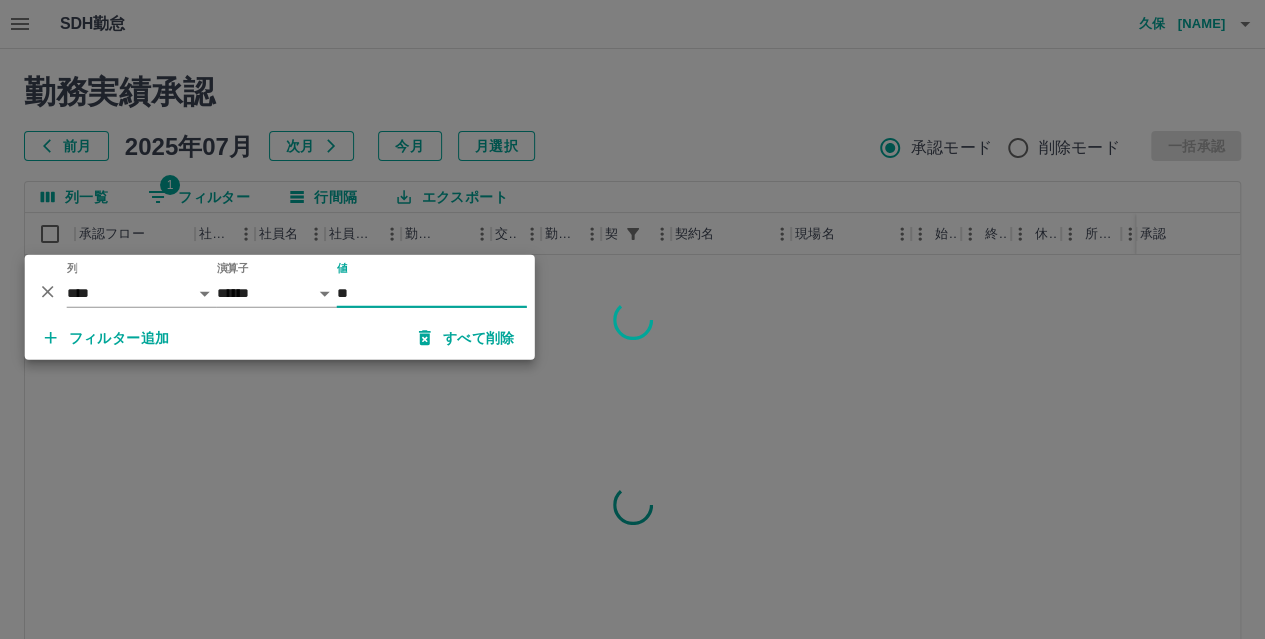 click on "**" at bounding box center [432, 293] 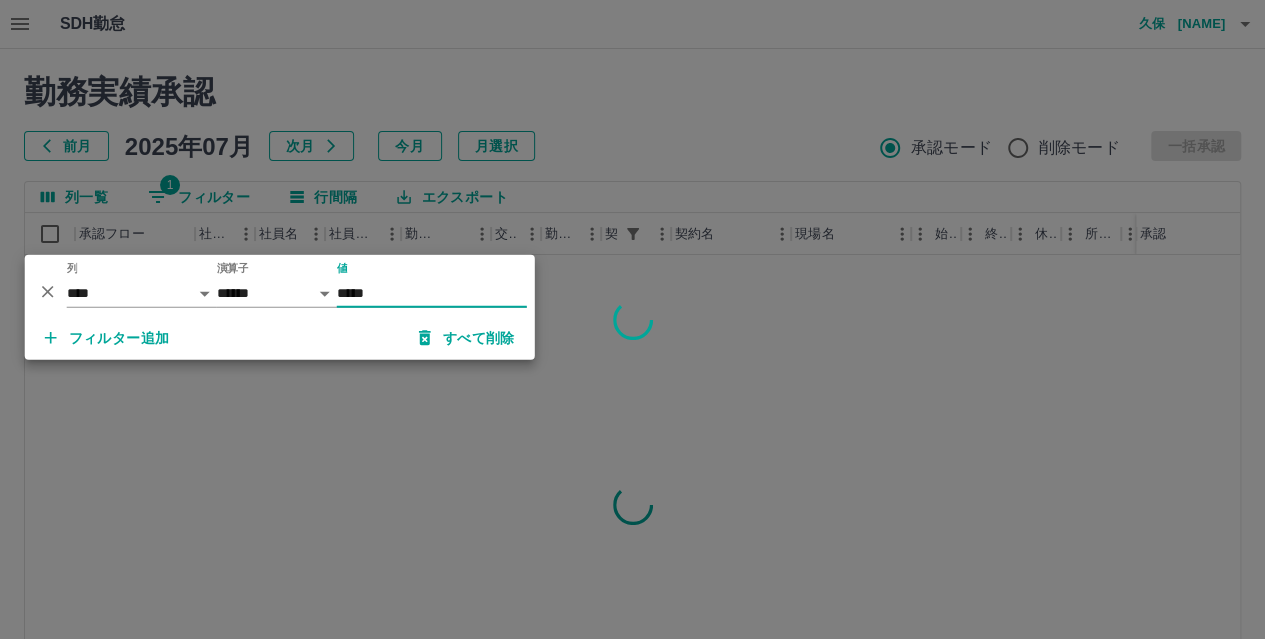 type on "*****" 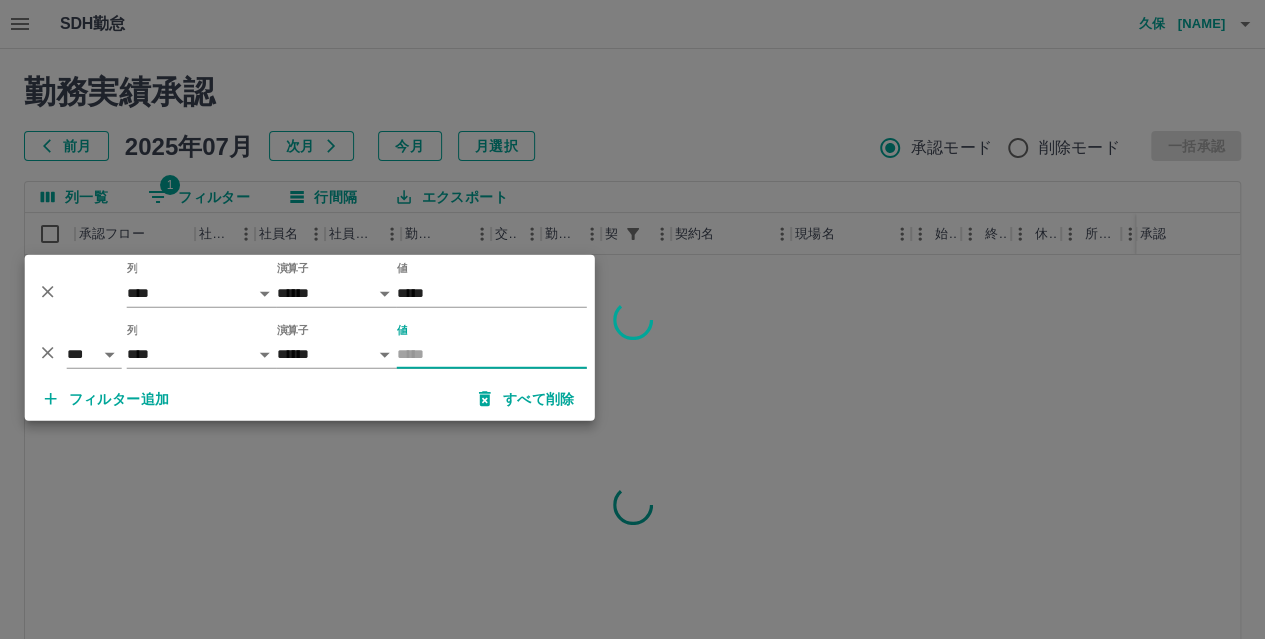 click at bounding box center [632, 319] 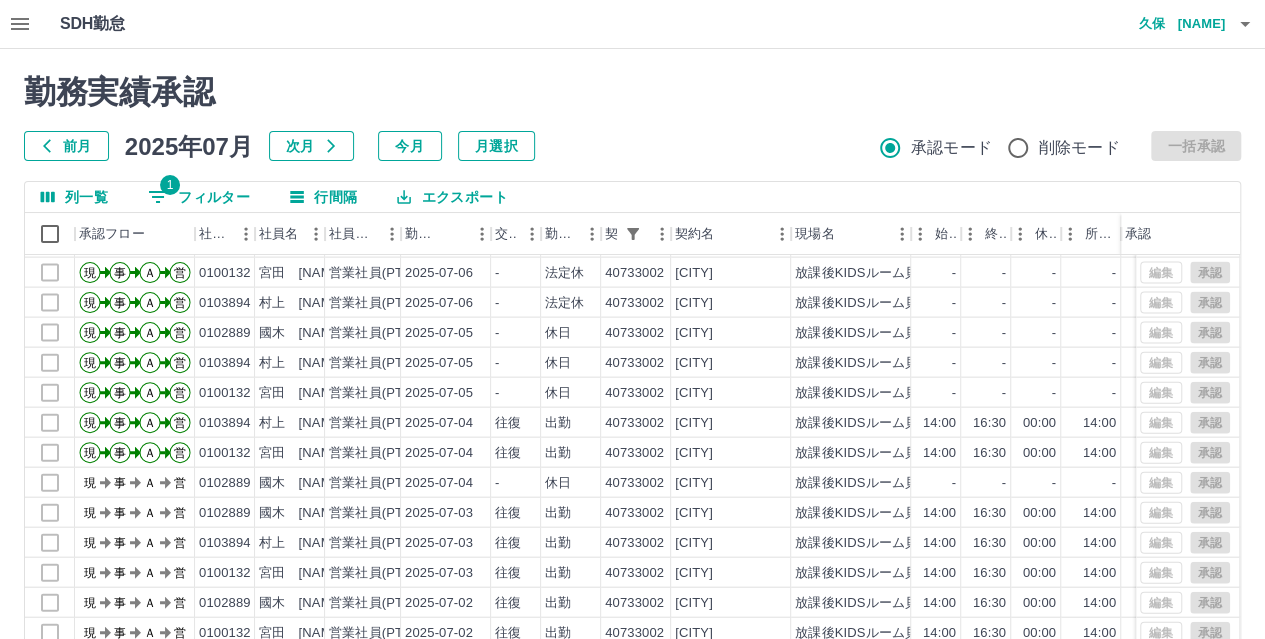 scroll, scrollTop: 2291, scrollLeft: 0, axis: vertical 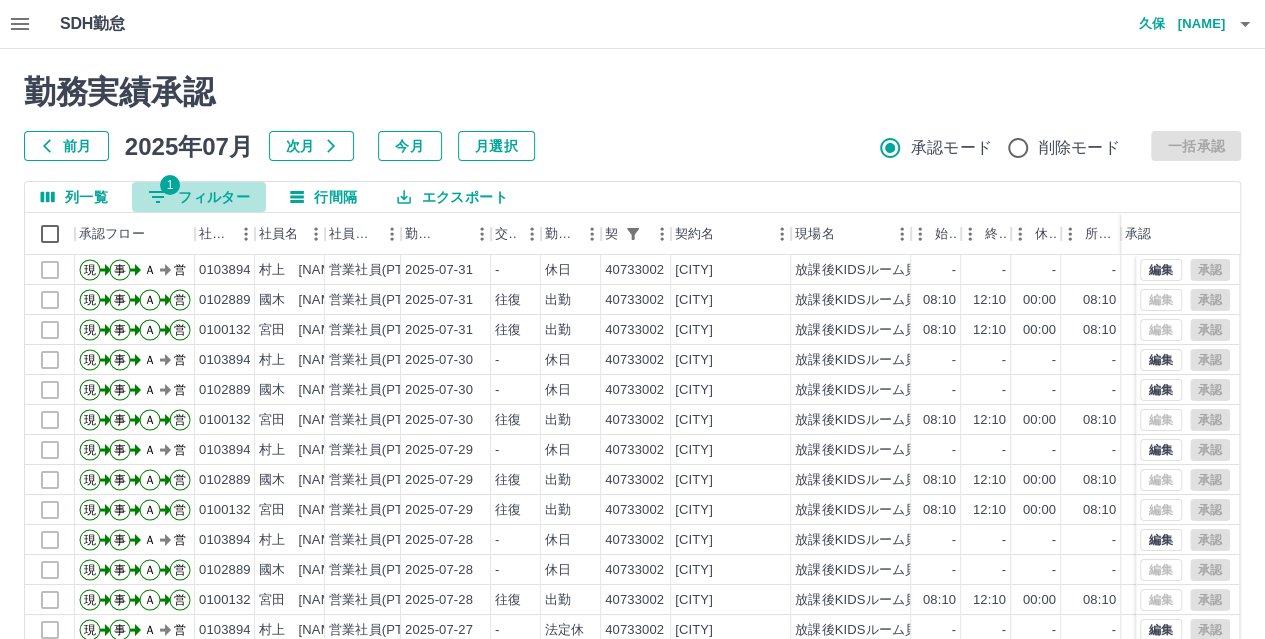 click on "1 フィルター" at bounding box center (199, 197) 